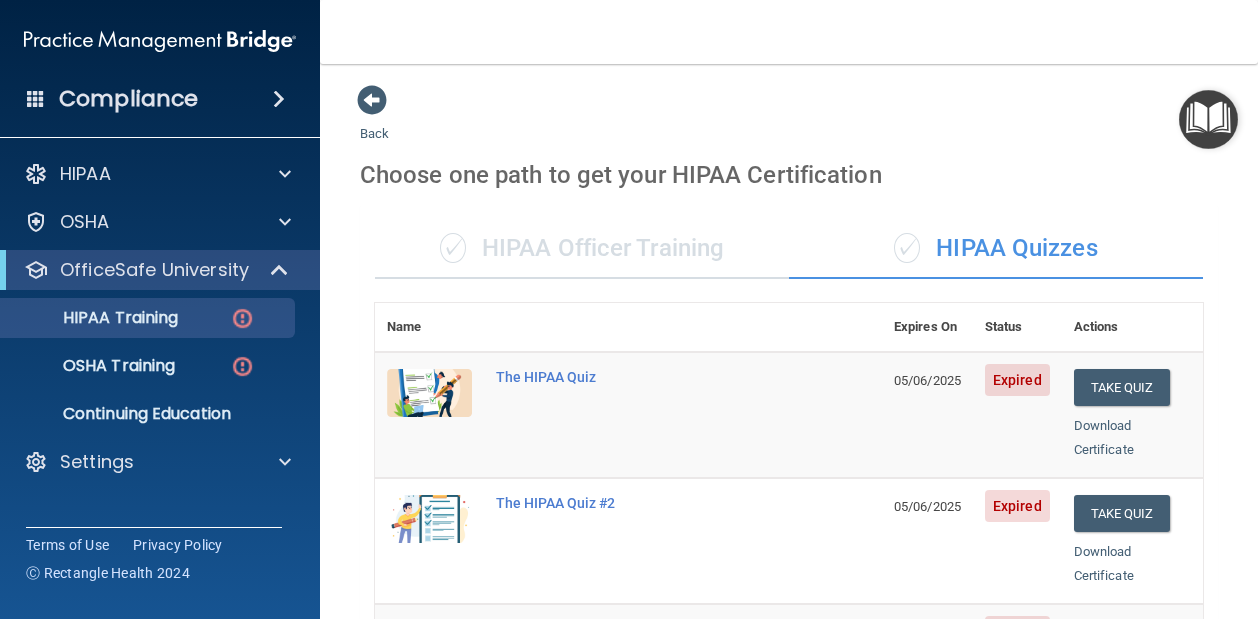 scroll, scrollTop: 0, scrollLeft: 0, axis: both 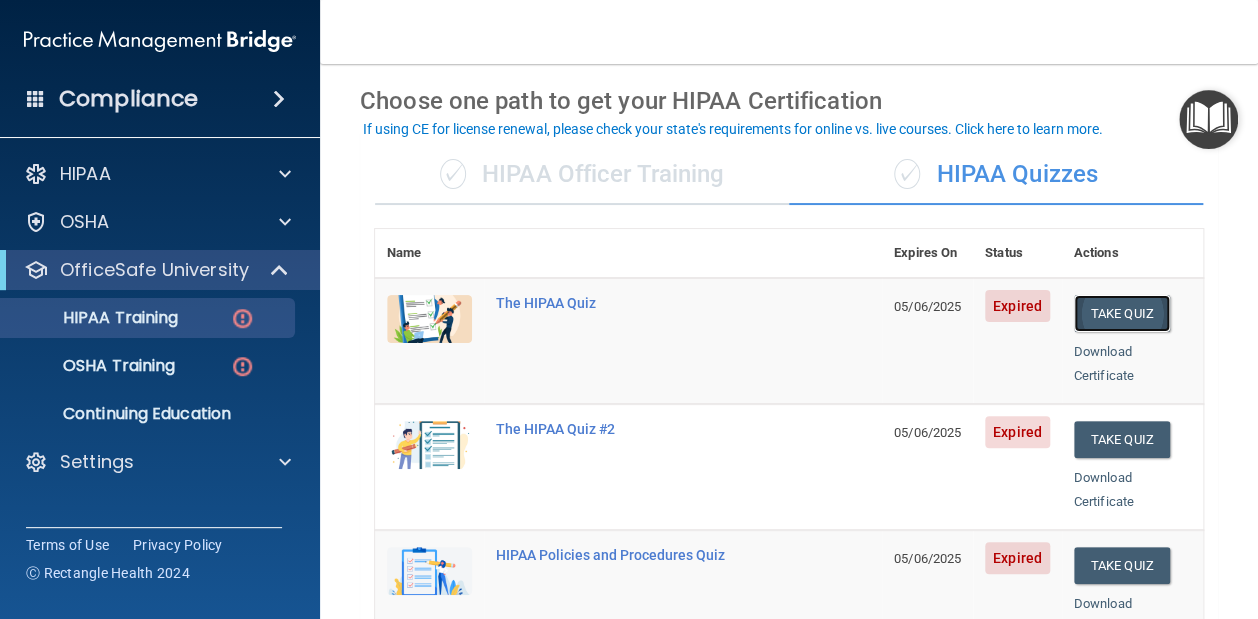 drag, startPoint x: 1091, startPoint y: 313, endPoint x: 1117, endPoint y: 317, distance: 26.305893 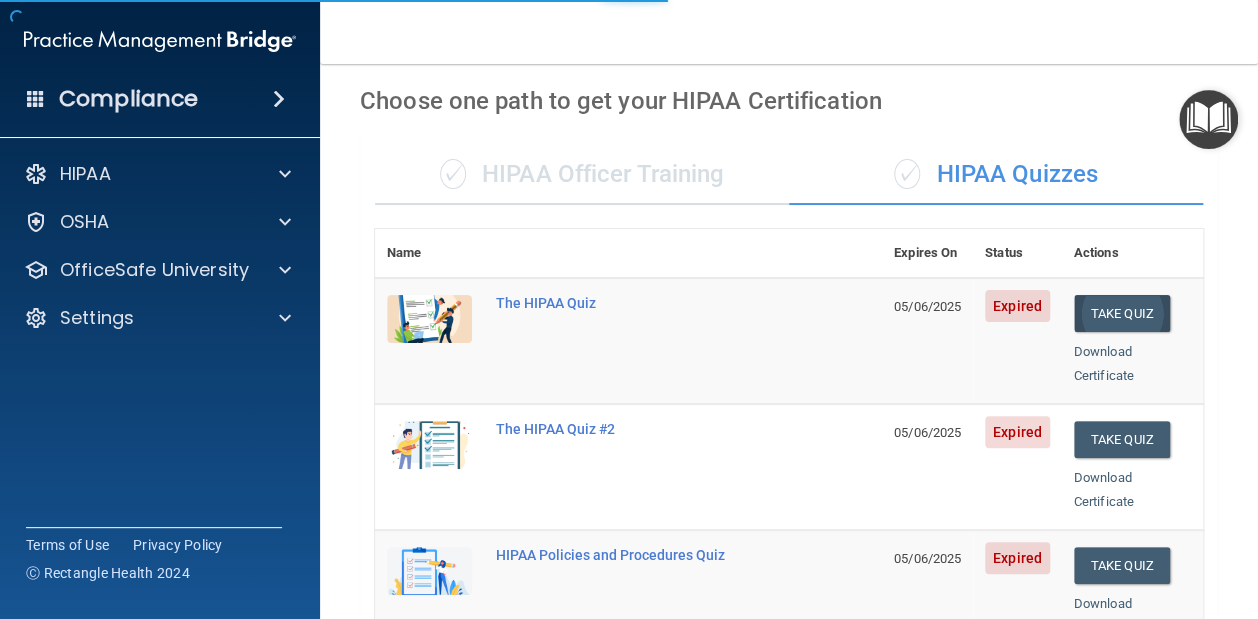 scroll, scrollTop: 0, scrollLeft: 0, axis: both 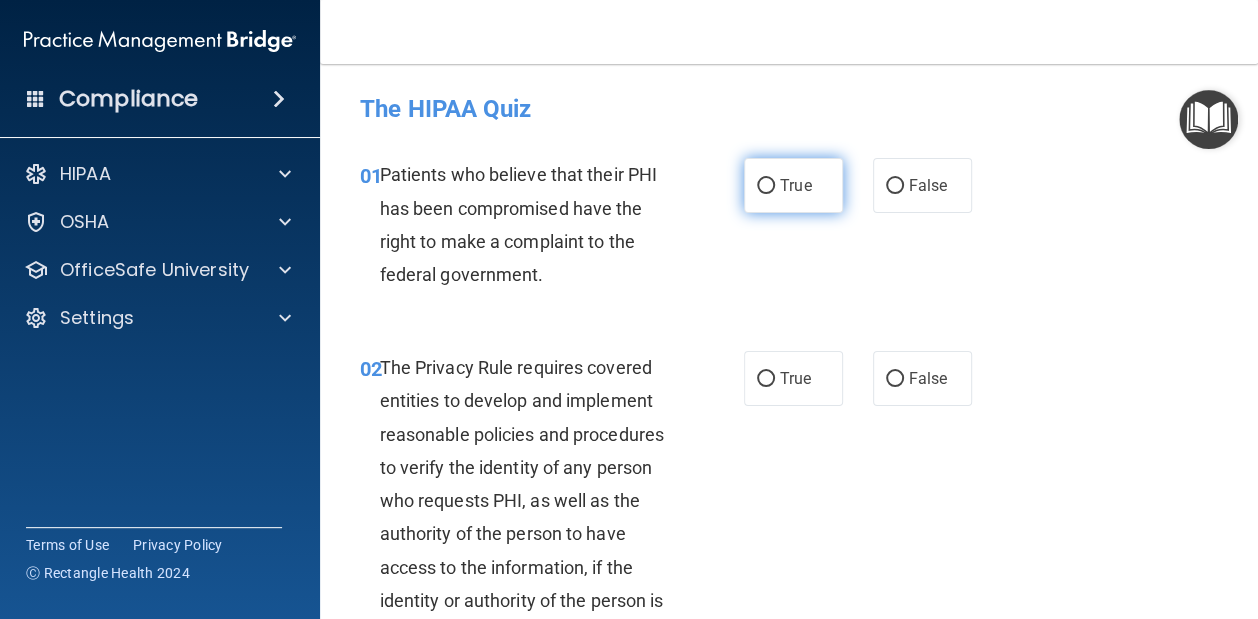 click on "True" at bounding box center [793, 185] 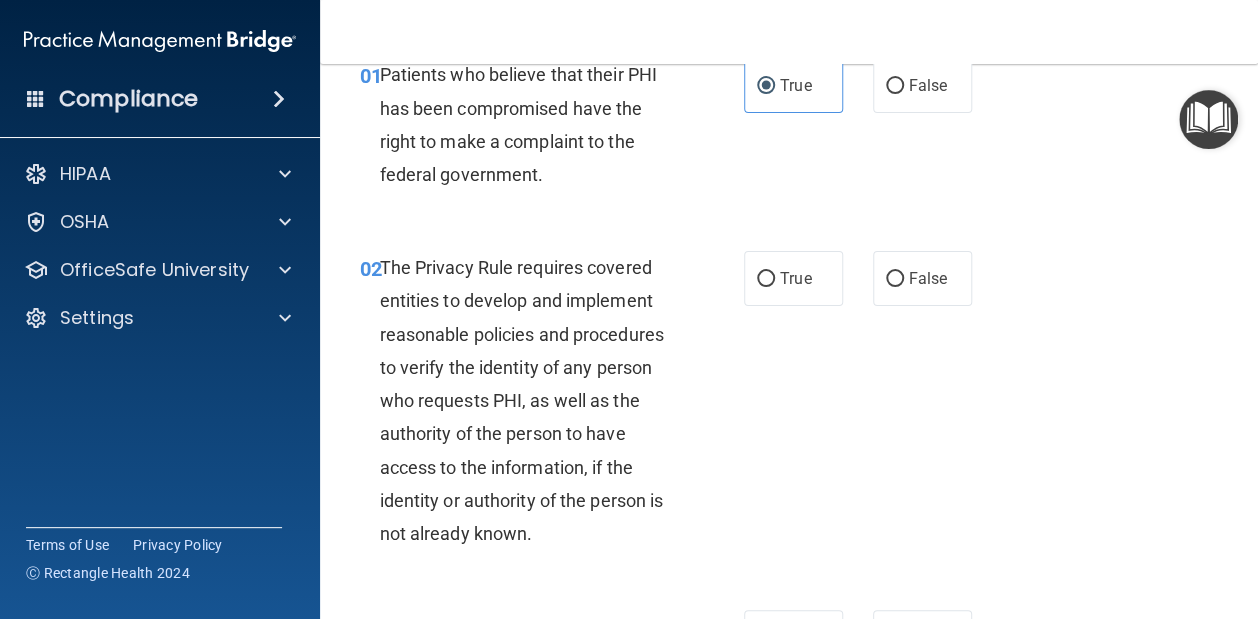 scroll, scrollTop: 200, scrollLeft: 0, axis: vertical 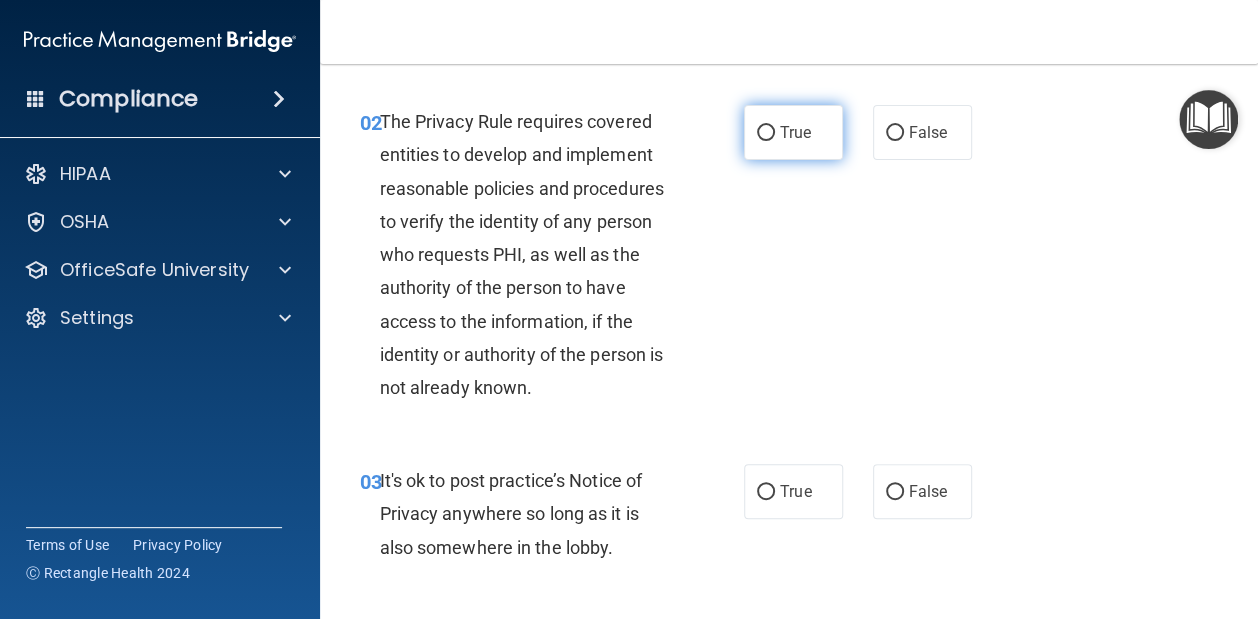click on "True" at bounding box center [766, 133] 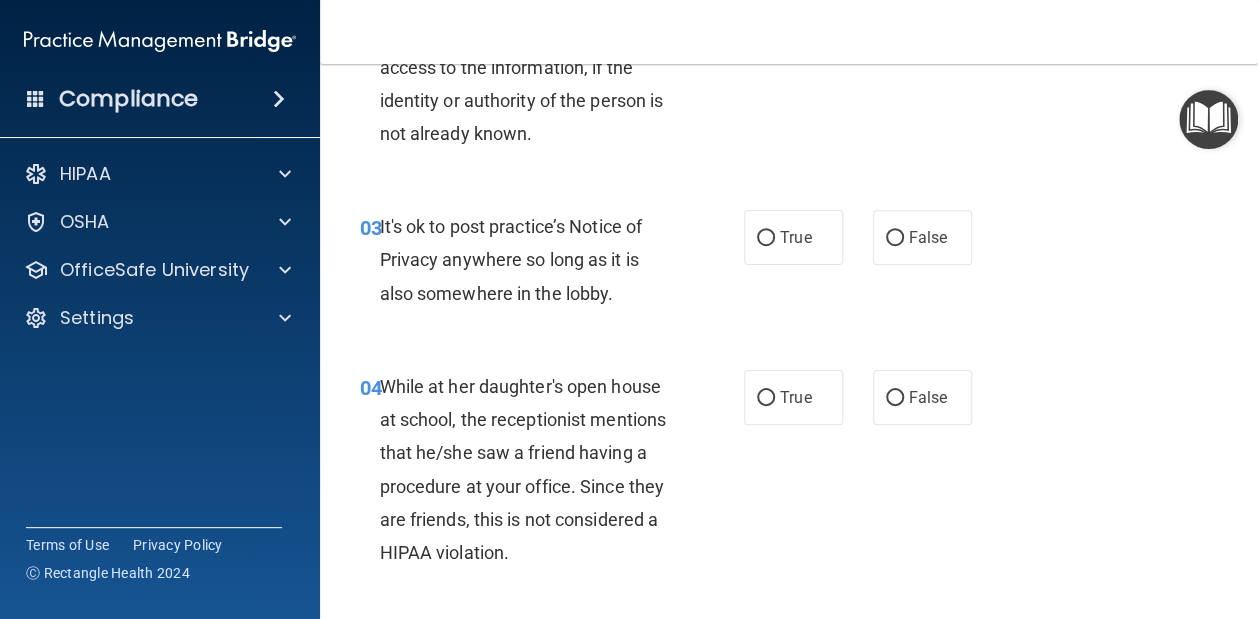 scroll, scrollTop: 600, scrollLeft: 0, axis: vertical 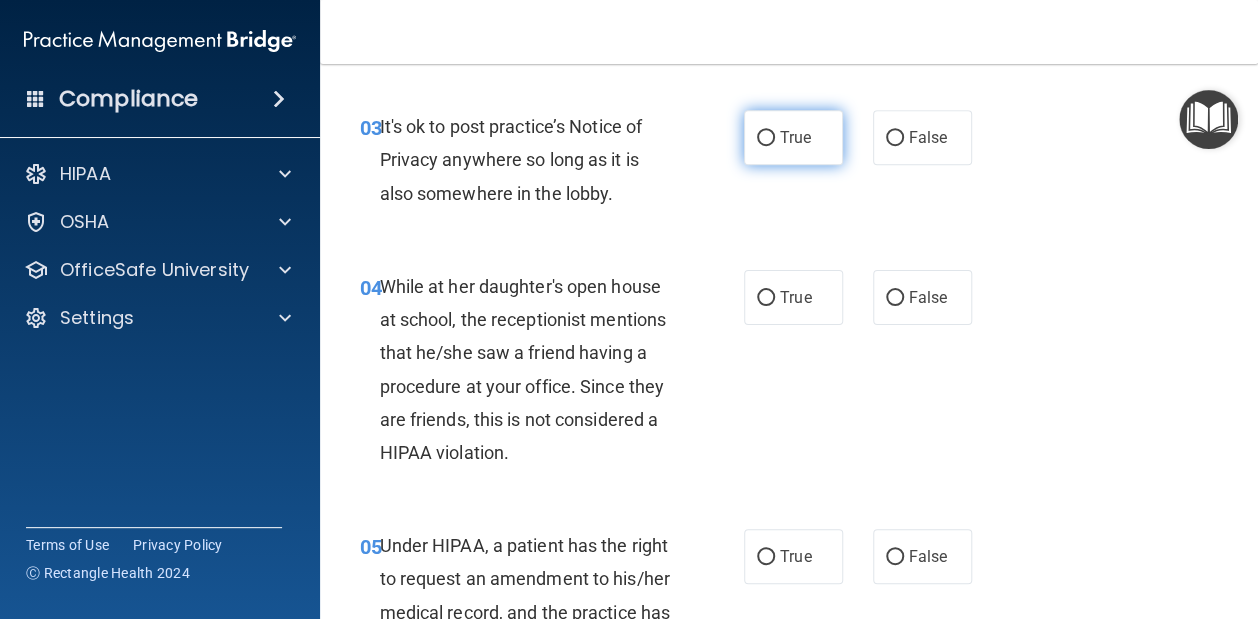 click on "True" at bounding box center (793, 137) 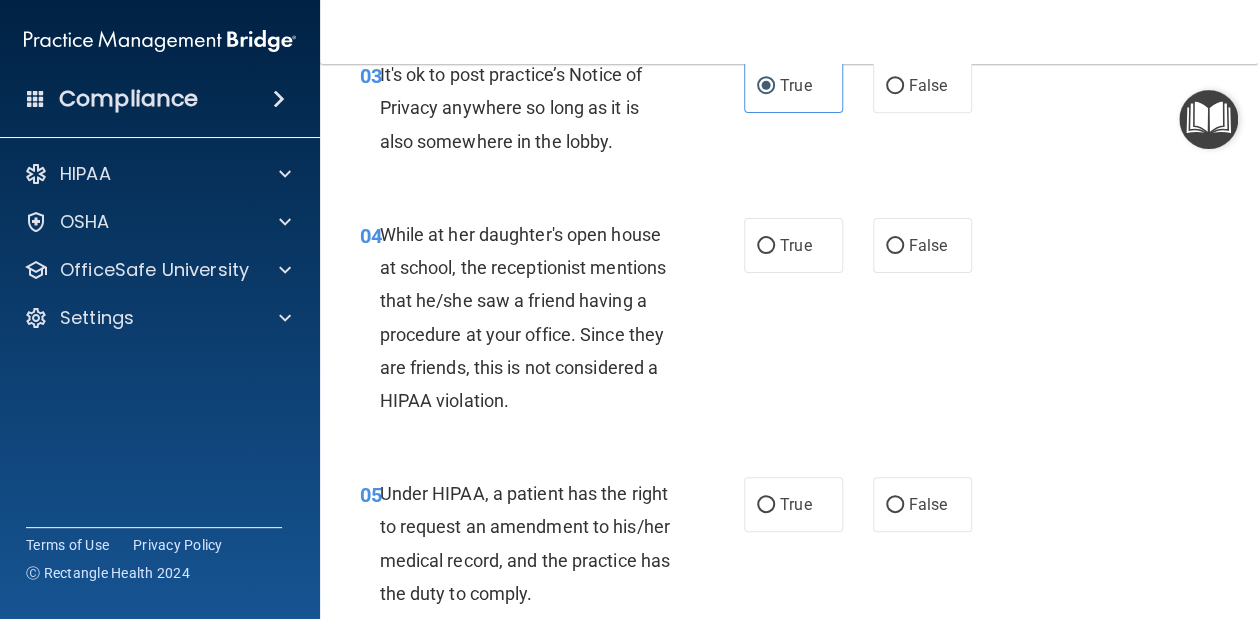 scroll, scrollTop: 700, scrollLeft: 0, axis: vertical 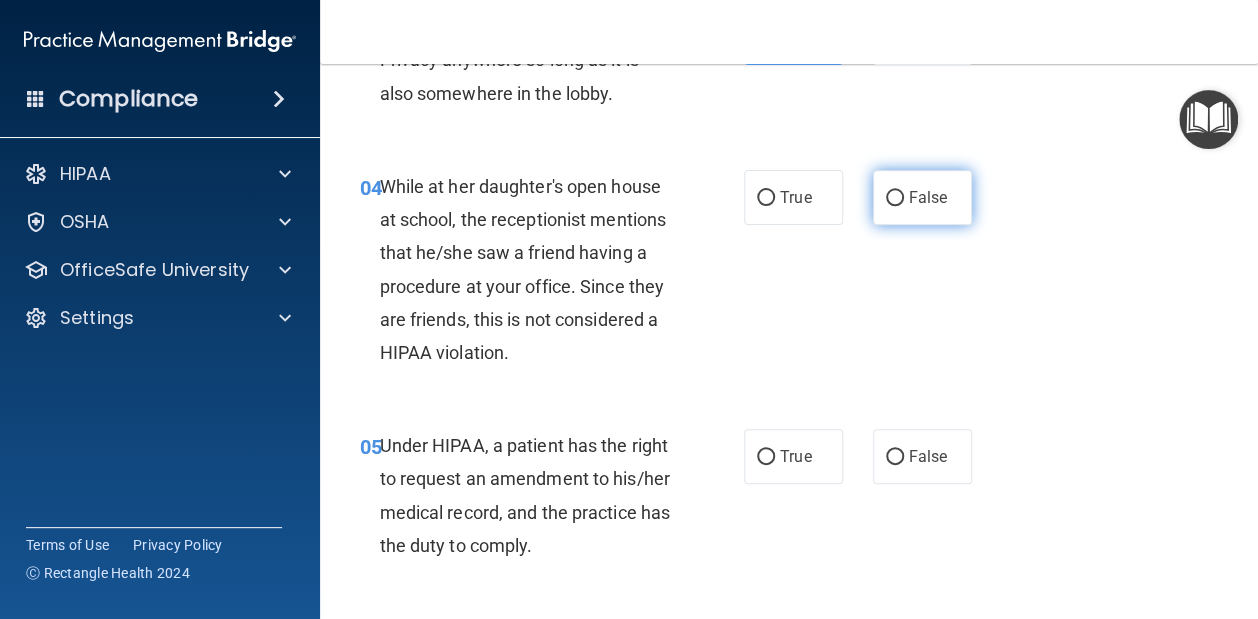 click on "False" at bounding box center (928, 197) 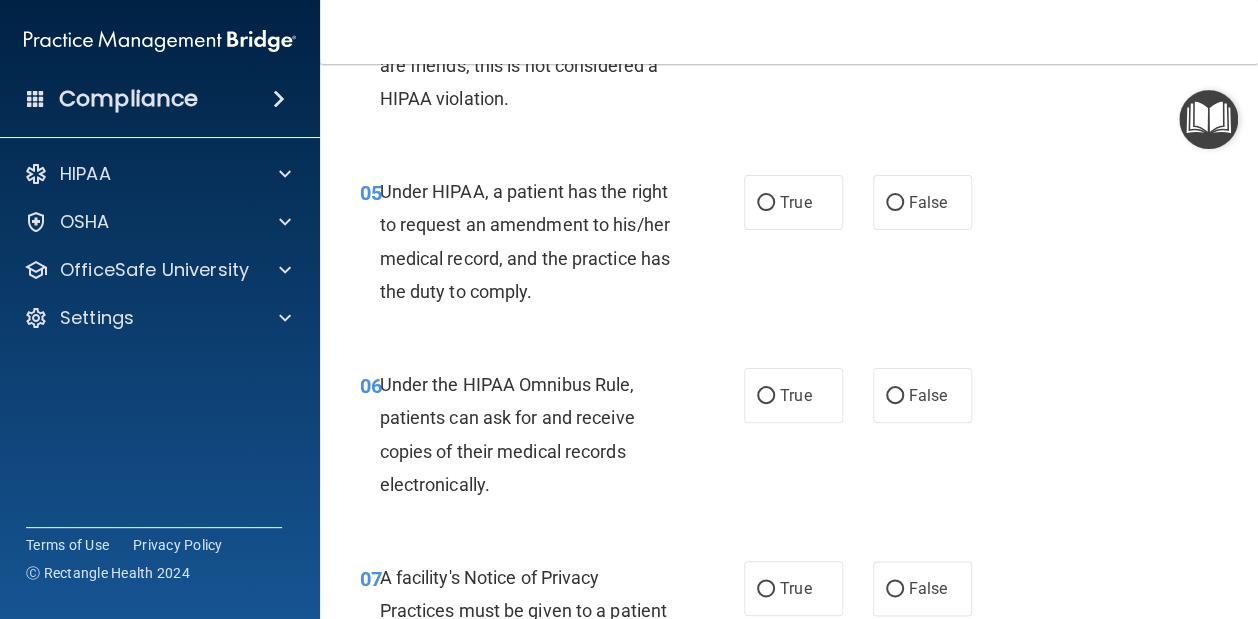 scroll, scrollTop: 1000, scrollLeft: 0, axis: vertical 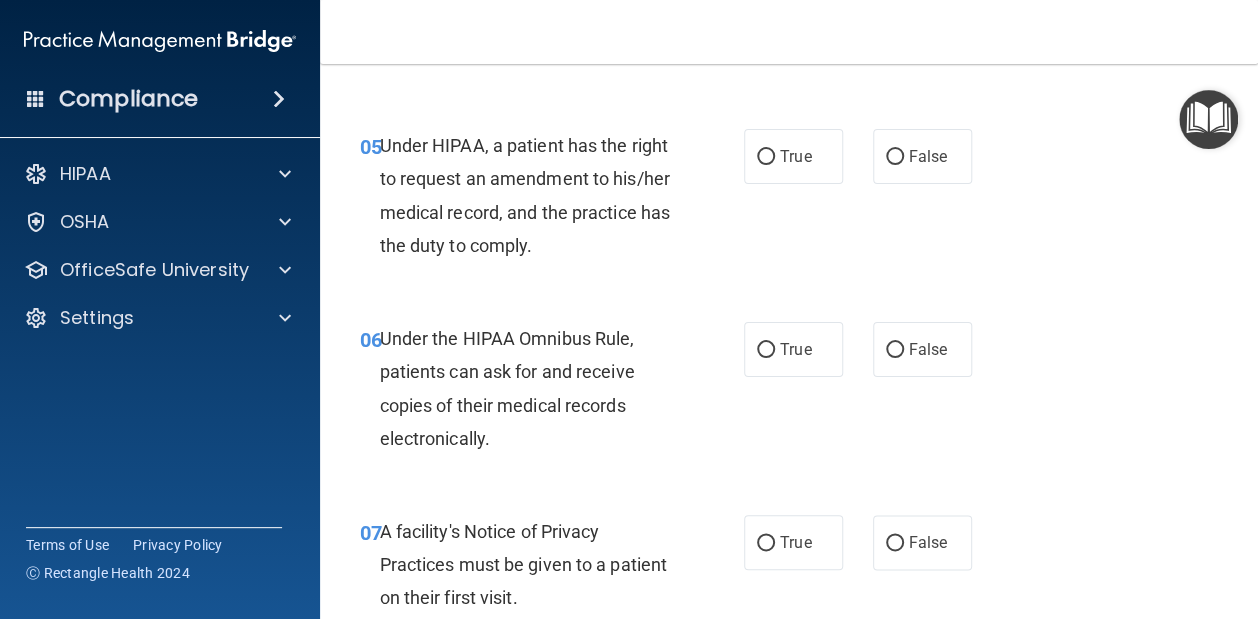 drag, startPoint x: 806, startPoint y: 156, endPoint x: 889, endPoint y: 188, distance: 88.95505 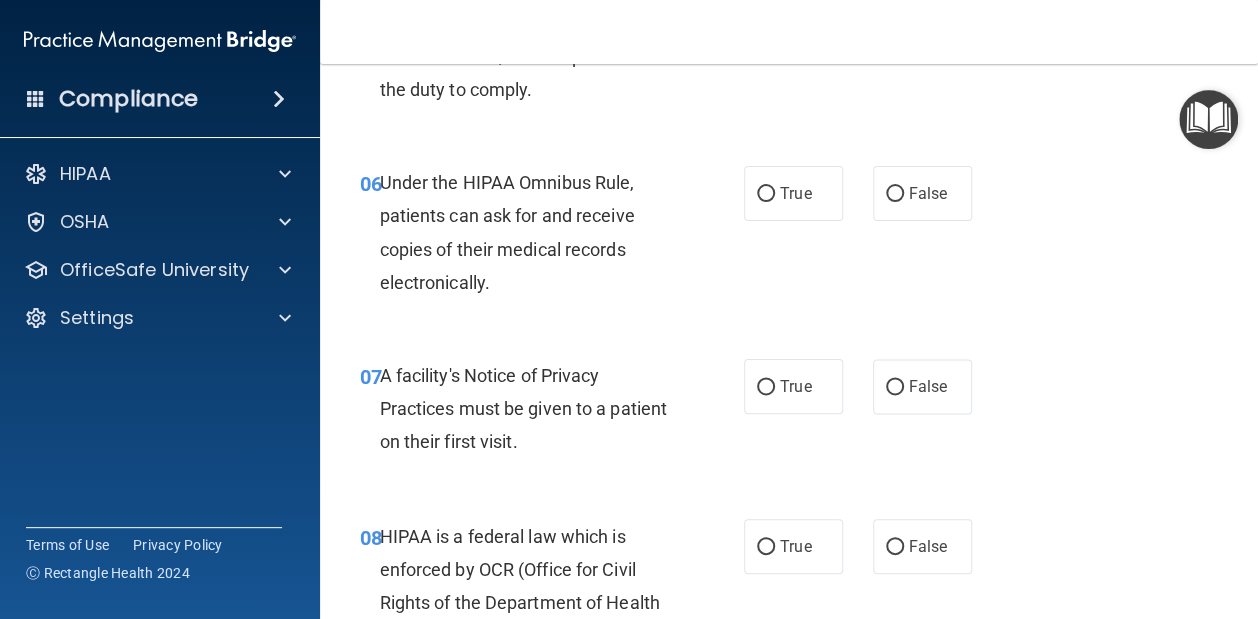 scroll, scrollTop: 1200, scrollLeft: 0, axis: vertical 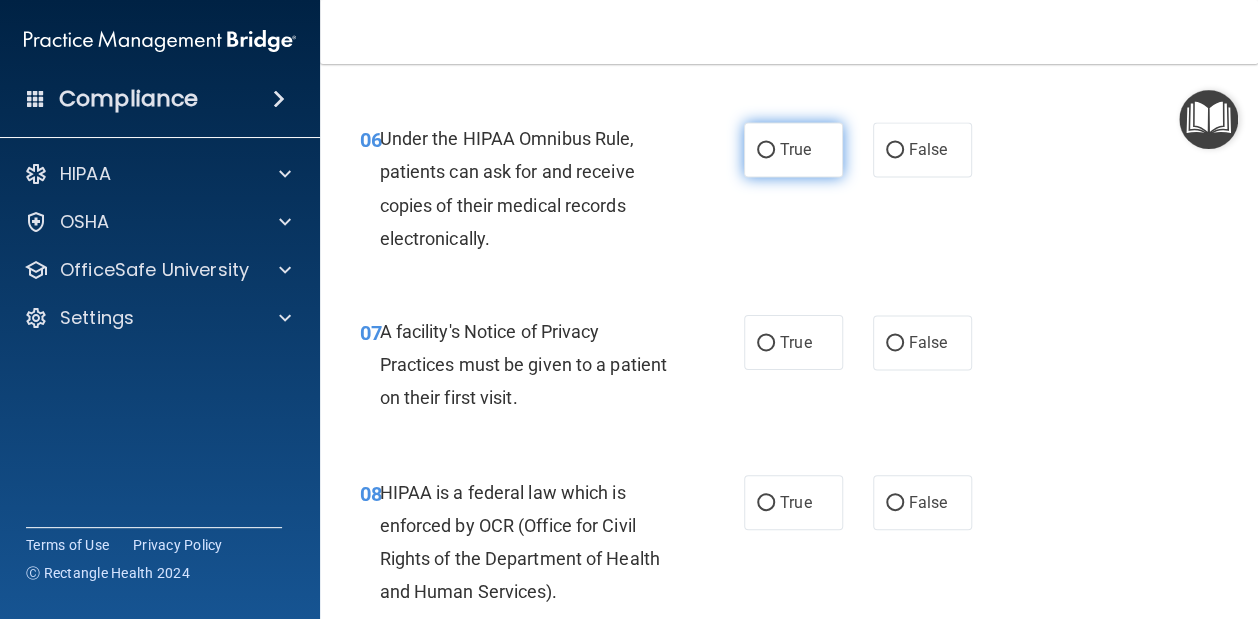 click on "True" at bounding box center [793, 149] 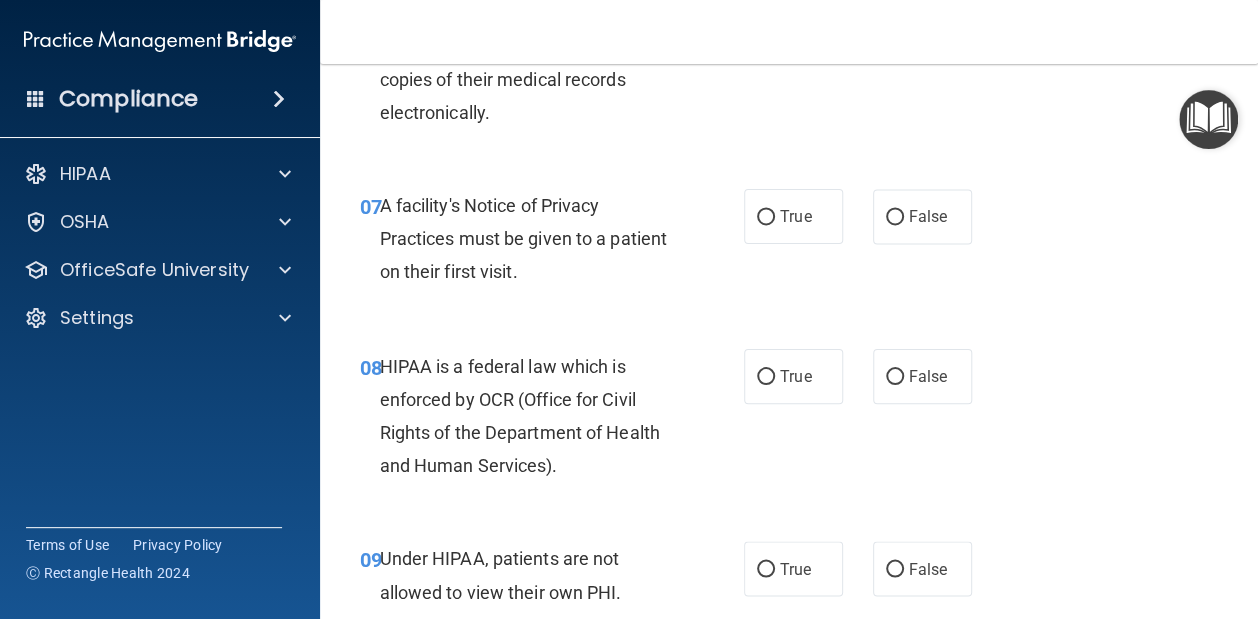 scroll, scrollTop: 1400, scrollLeft: 0, axis: vertical 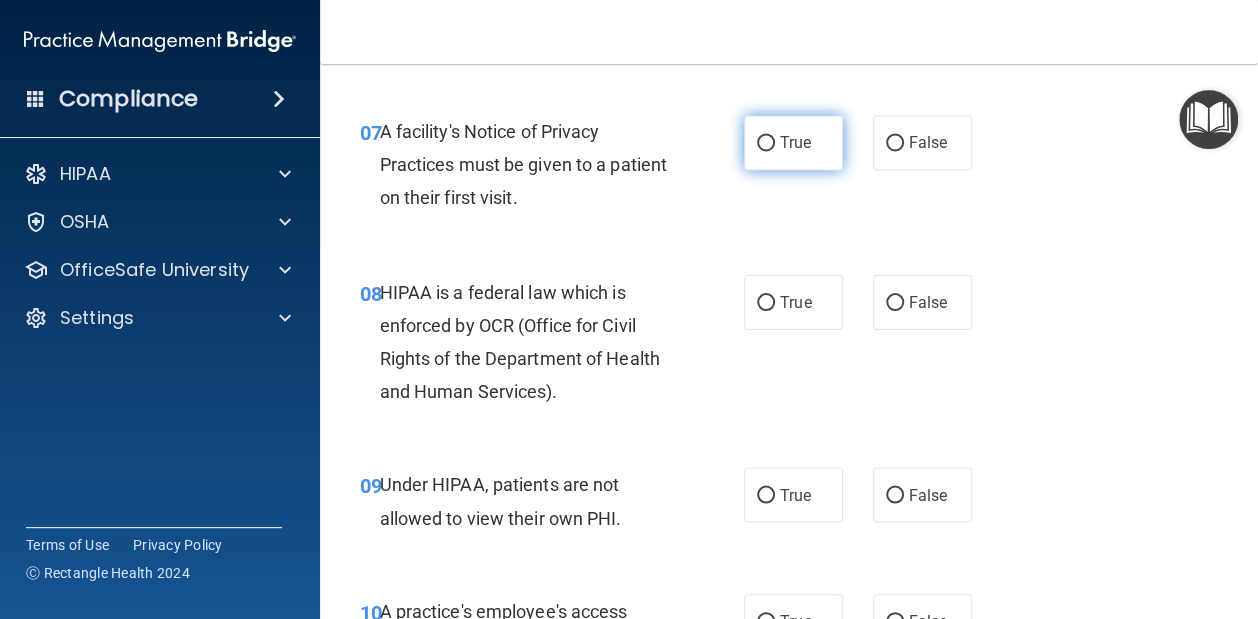 click on "True" at bounding box center (766, 143) 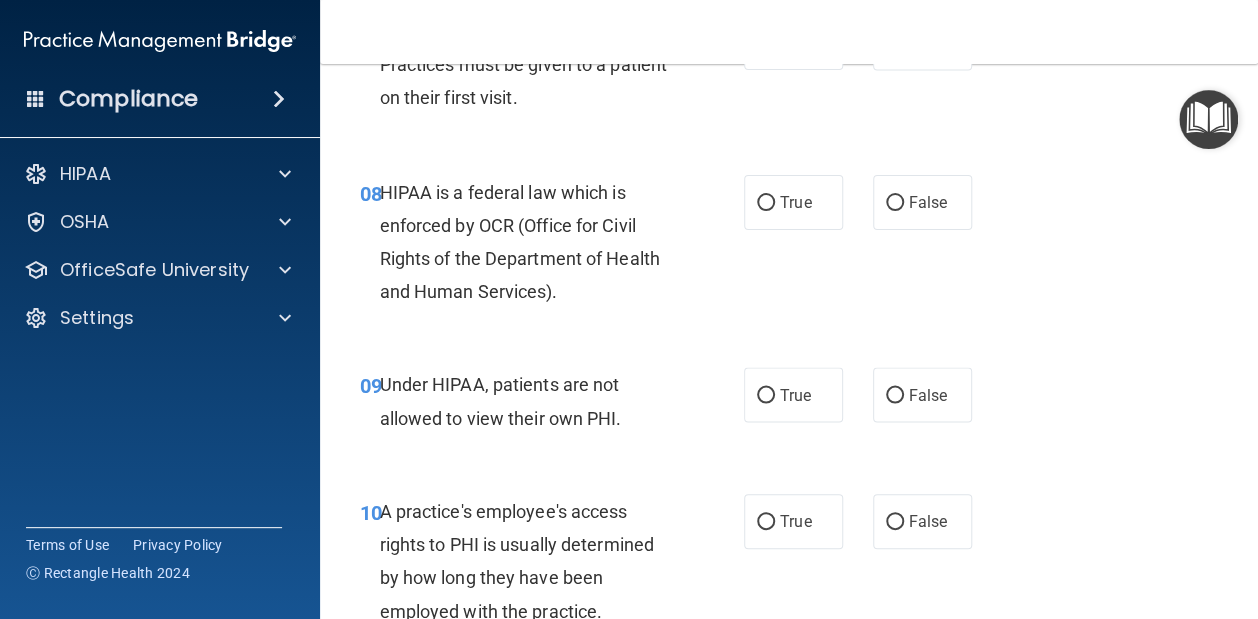 scroll, scrollTop: 1600, scrollLeft: 0, axis: vertical 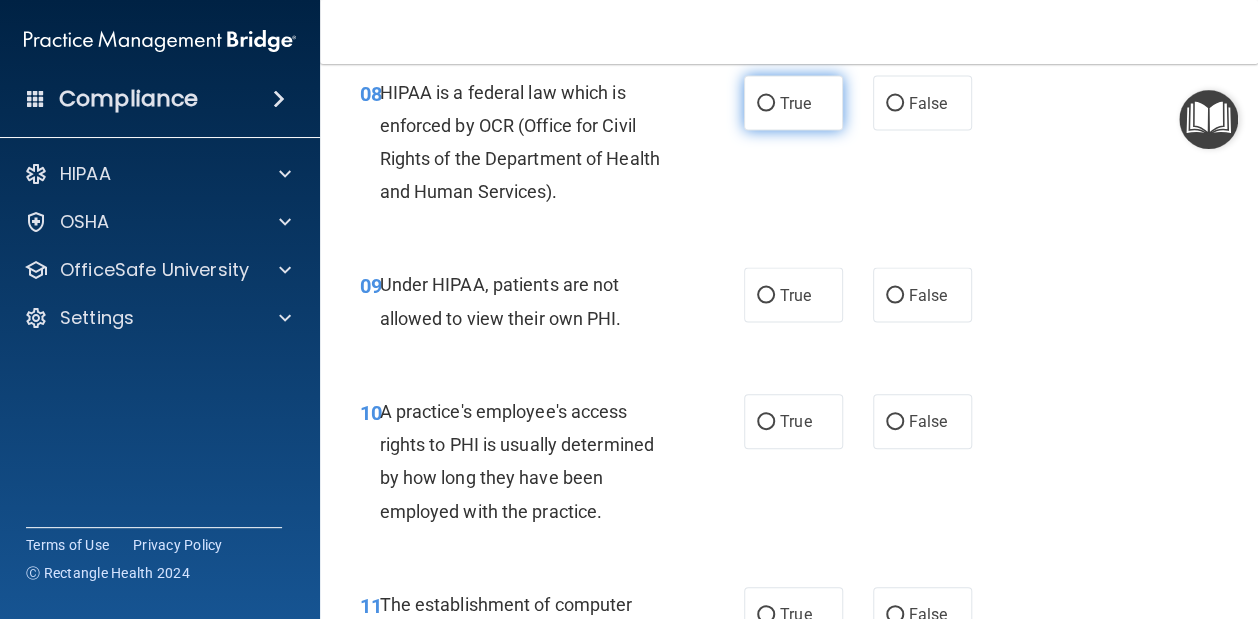 click on "True" at bounding box center [793, 102] 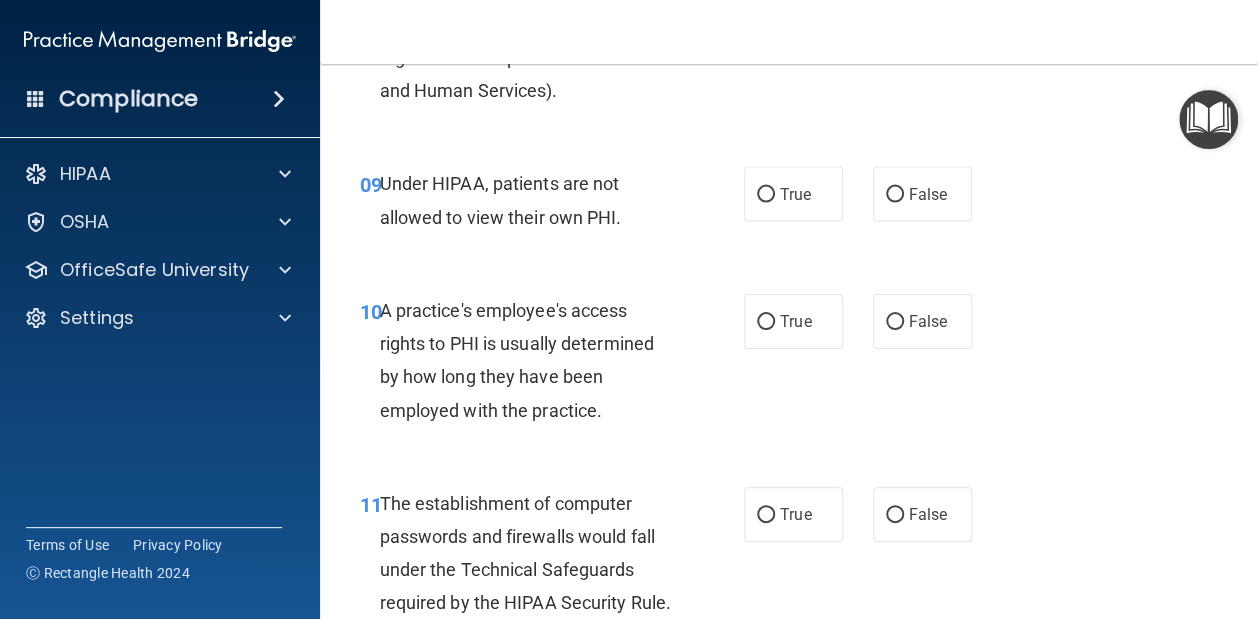 scroll, scrollTop: 1800, scrollLeft: 0, axis: vertical 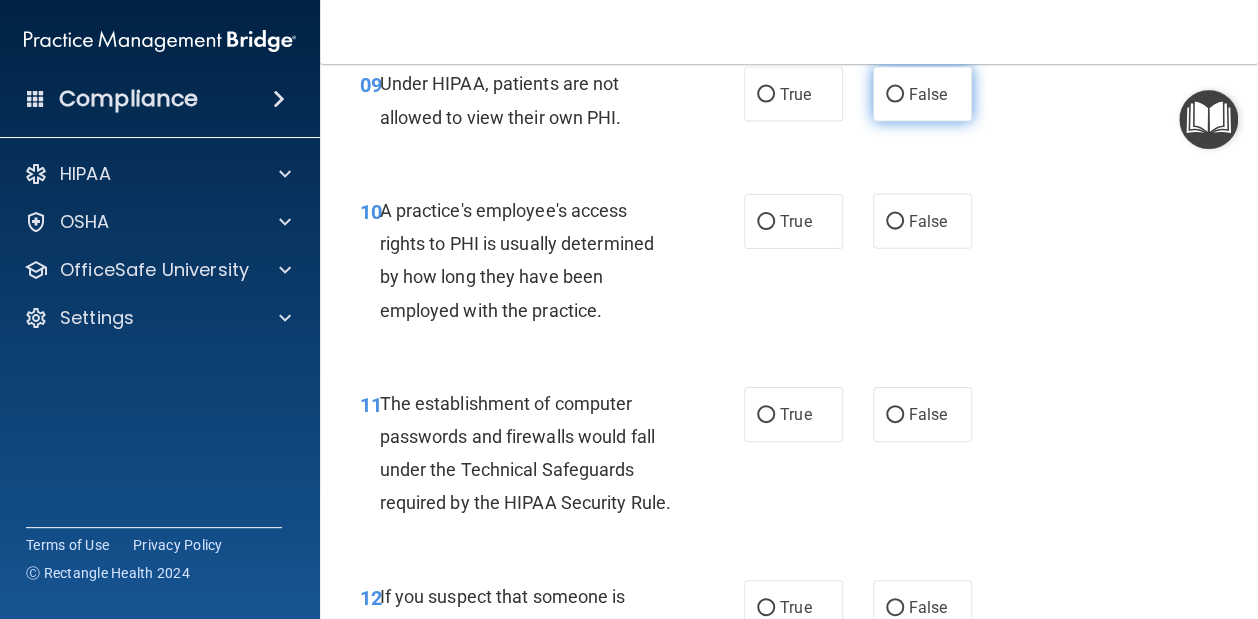 click on "False" at bounding box center [922, 94] 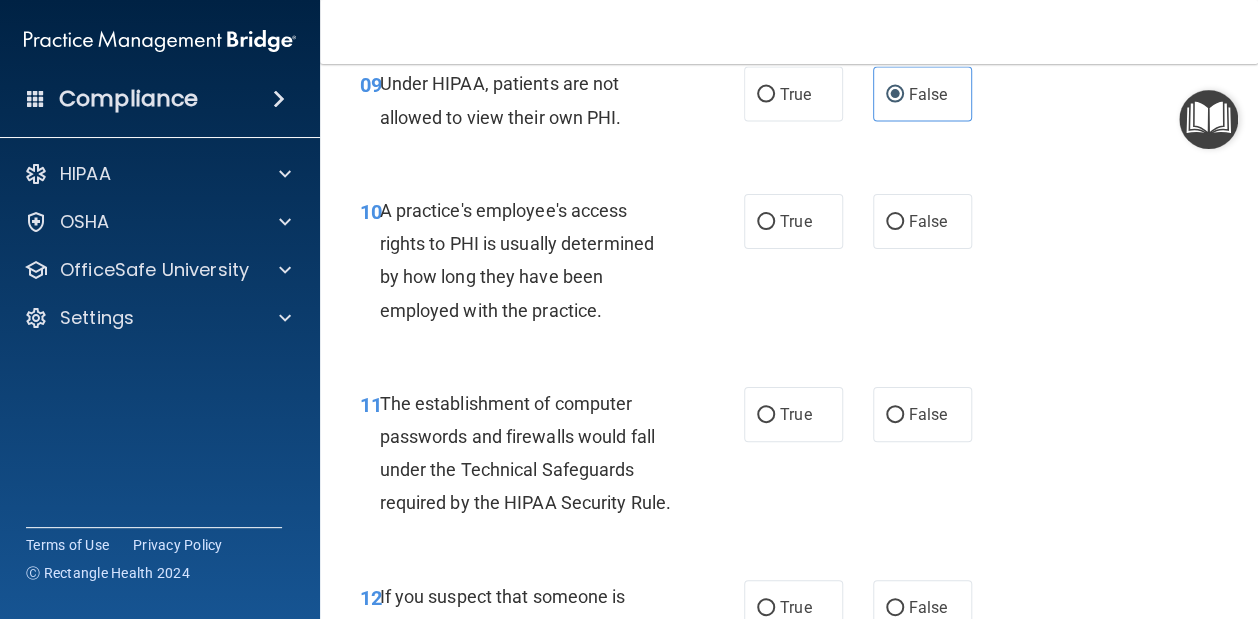 scroll, scrollTop: 1900, scrollLeft: 0, axis: vertical 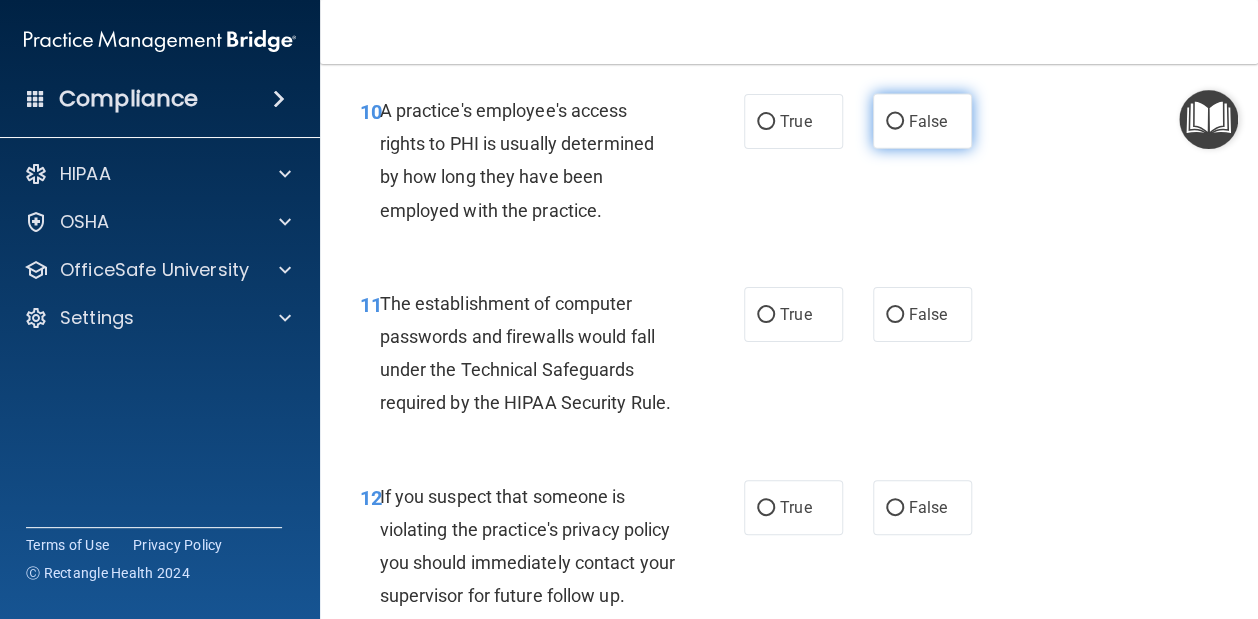 click on "False" at bounding box center (922, 121) 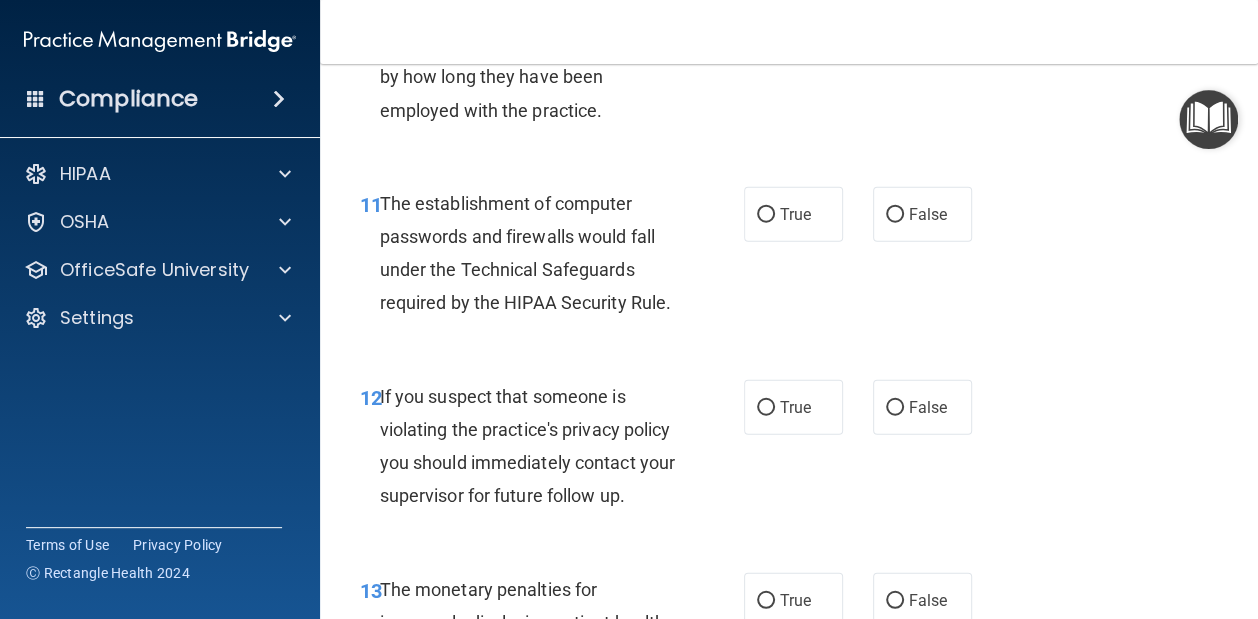 scroll, scrollTop: 2100, scrollLeft: 0, axis: vertical 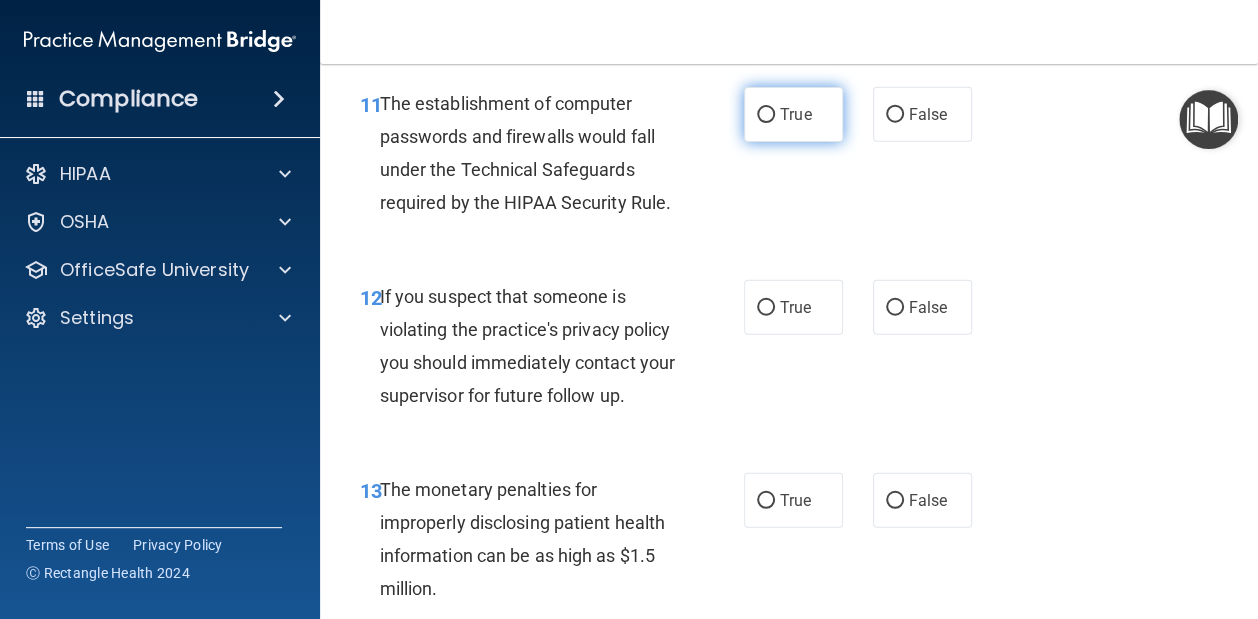click on "True" at bounding box center (793, 114) 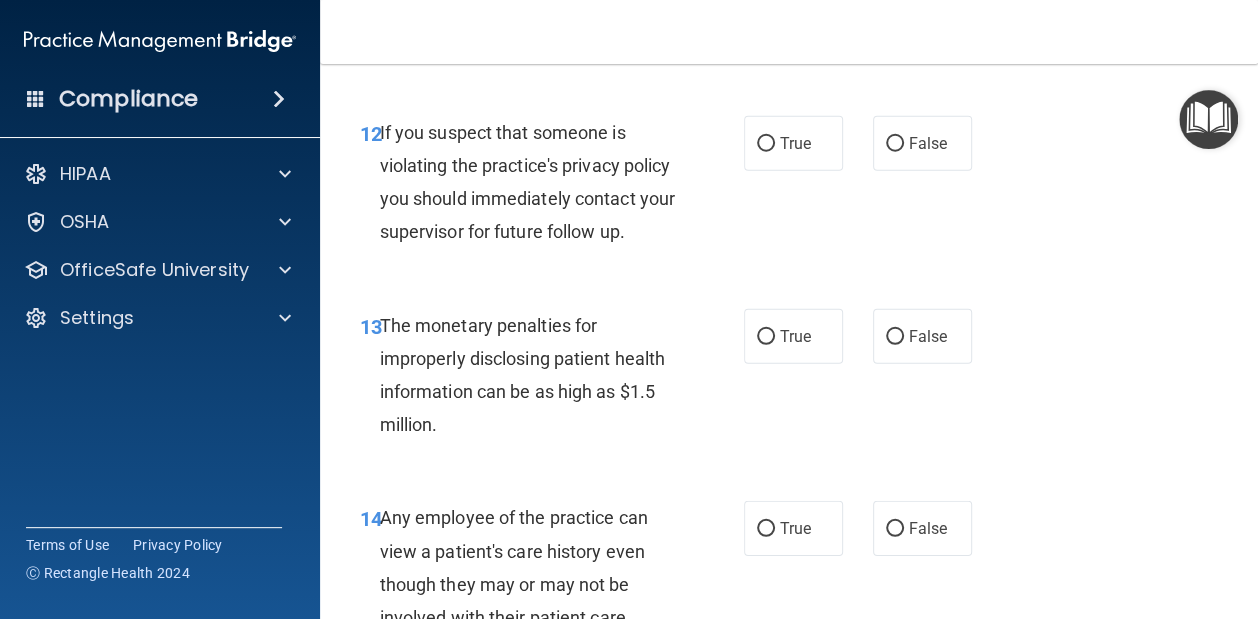 scroll, scrollTop: 2300, scrollLeft: 0, axis: vertical 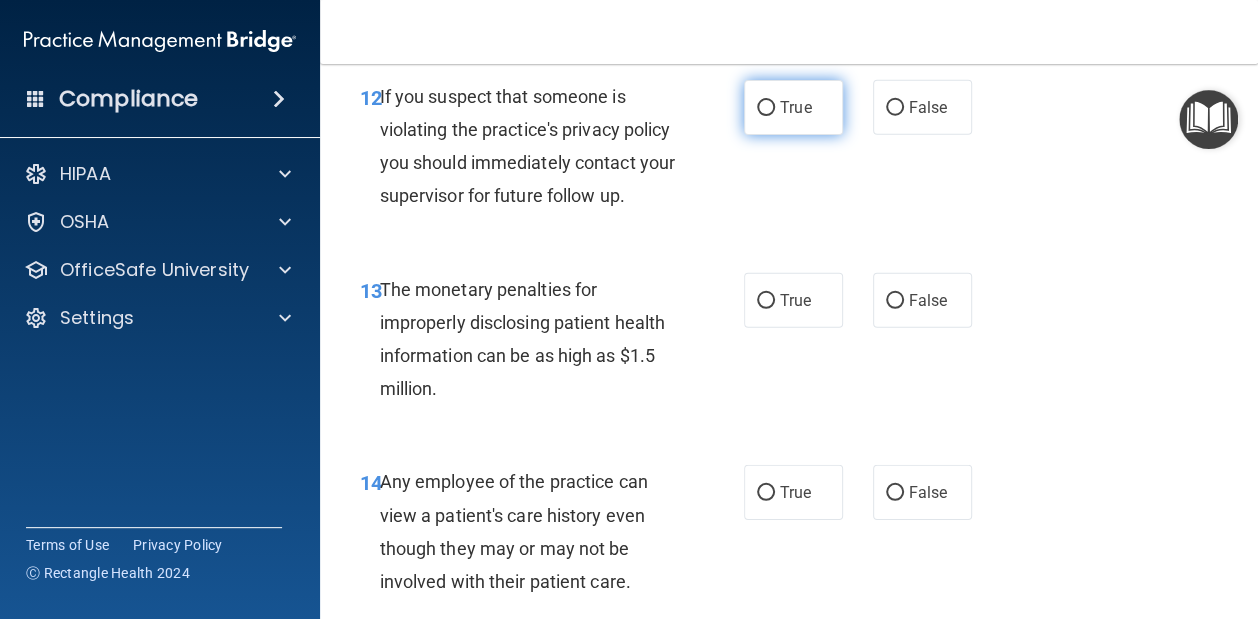 click on "True" at bounding box center (795, 107) 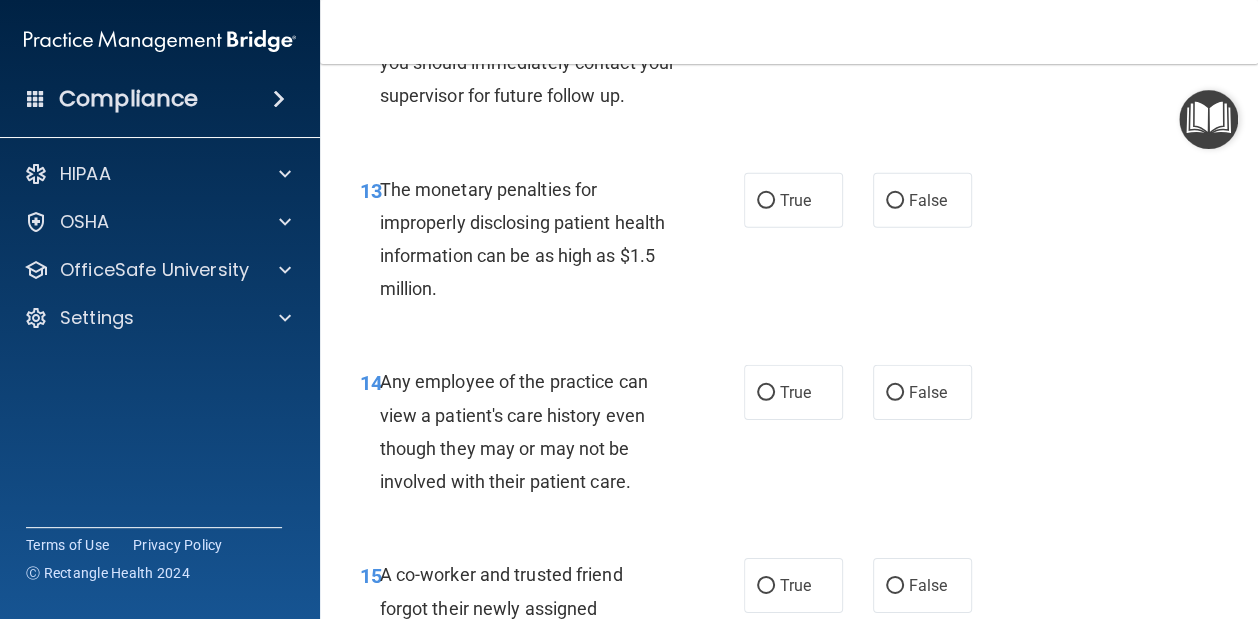scroll, scrollTop: 2500, scrollLeft: 0, axis: vertical 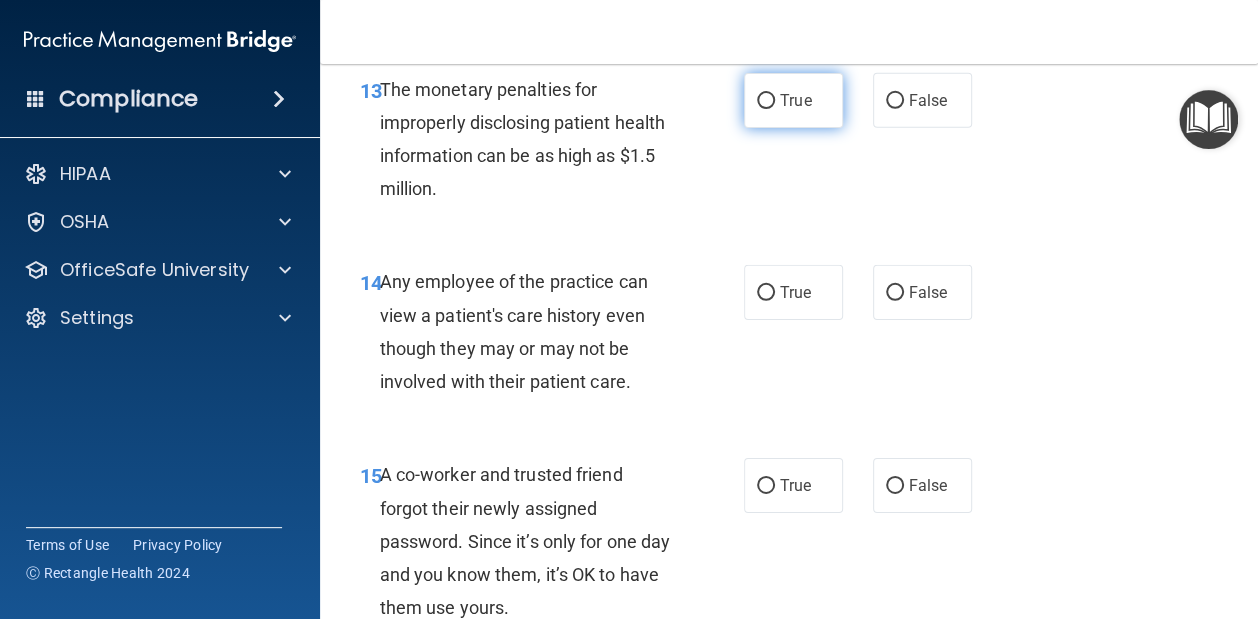 click on "True" at bounding box center (793, 100) 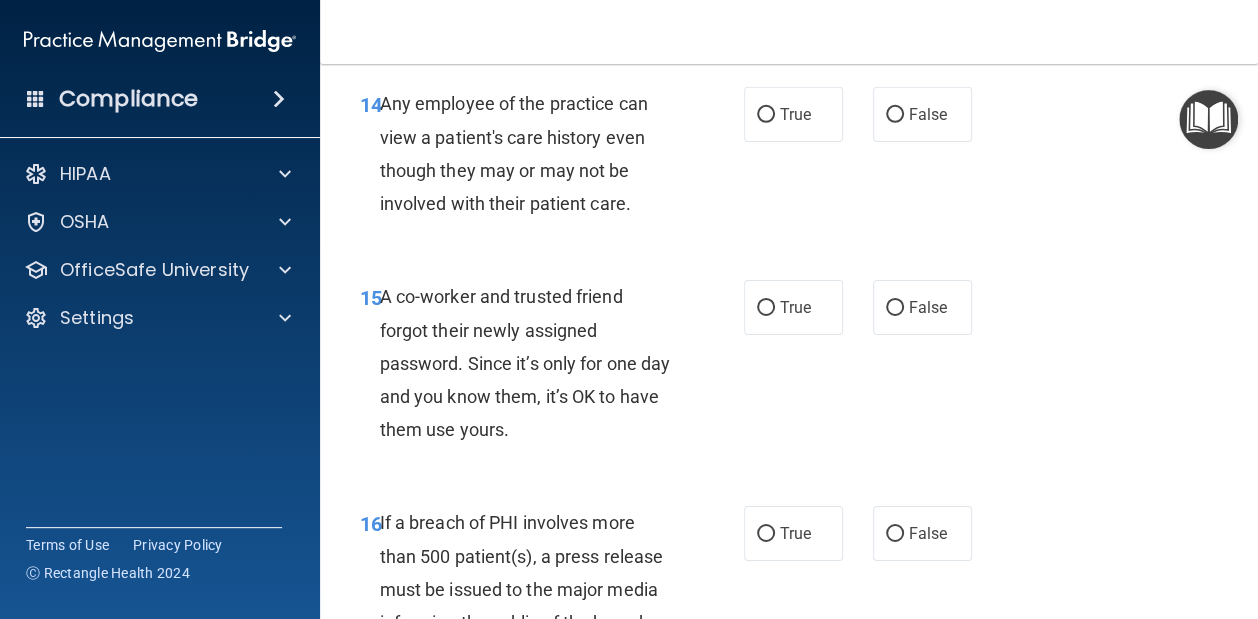 scroll, scrollTop: 2700, scrollLeft: 0, axis: vertical 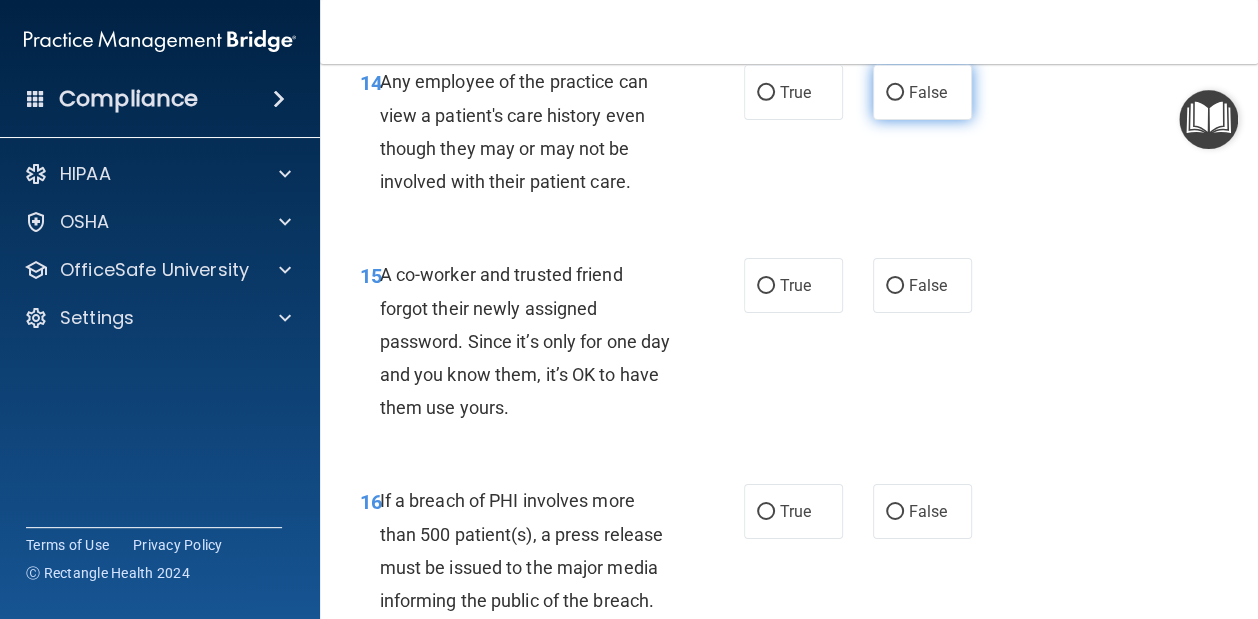 click on "False" at bounding box center [922, 92] 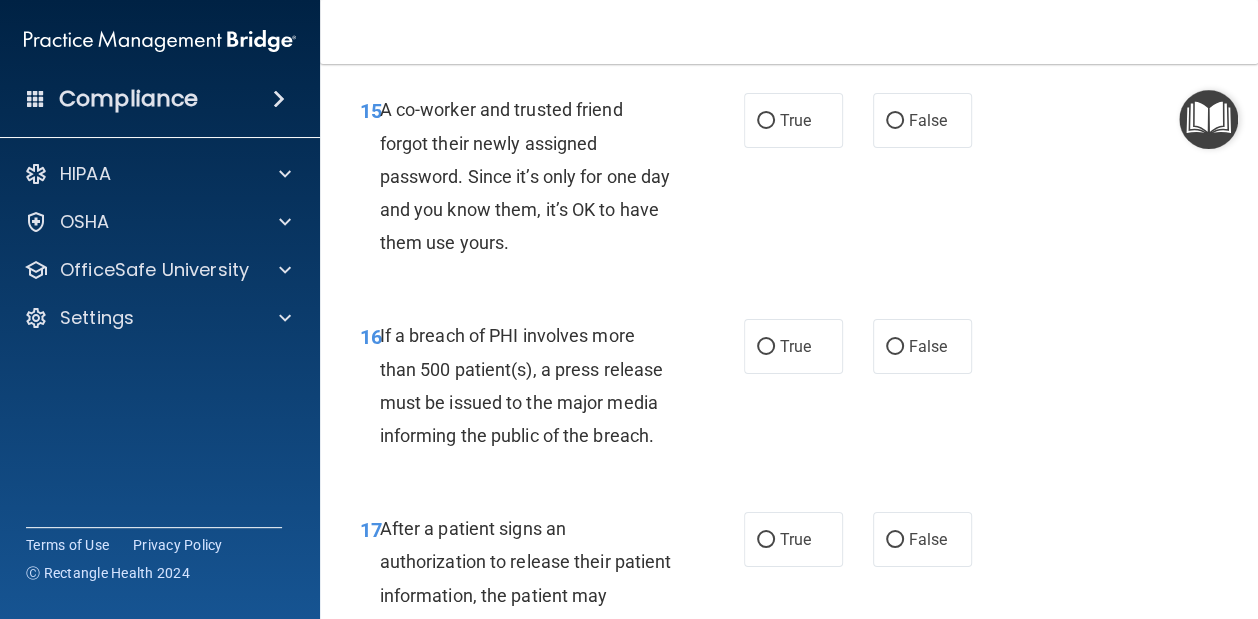scroll, scrollTop: 2900, scrollLeft: 0, axis: vertical 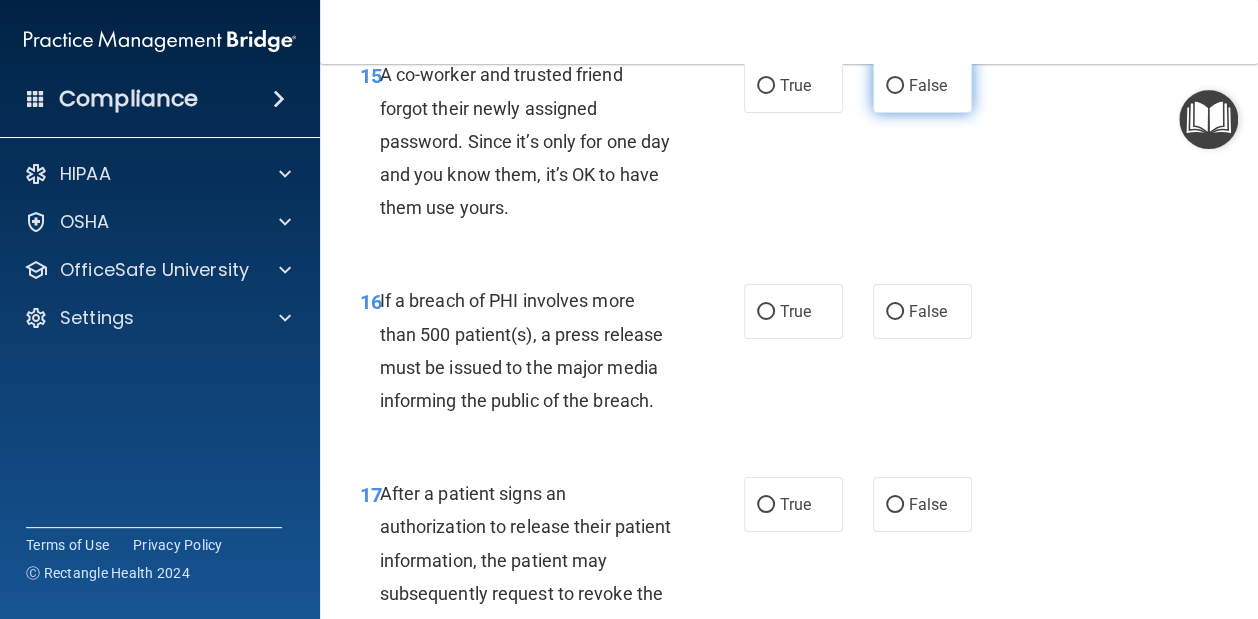 click on "False" at bounding box center [928, 85] 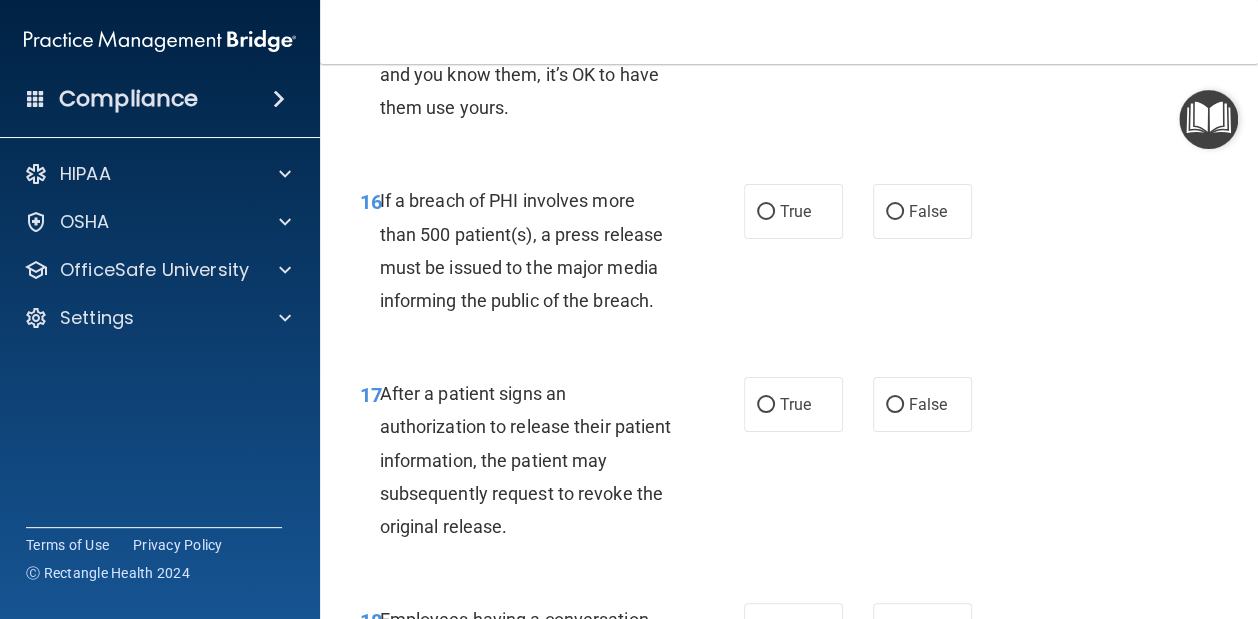 scroll, scrollTop: 3100, scrollLeft: 0, axis: vertical 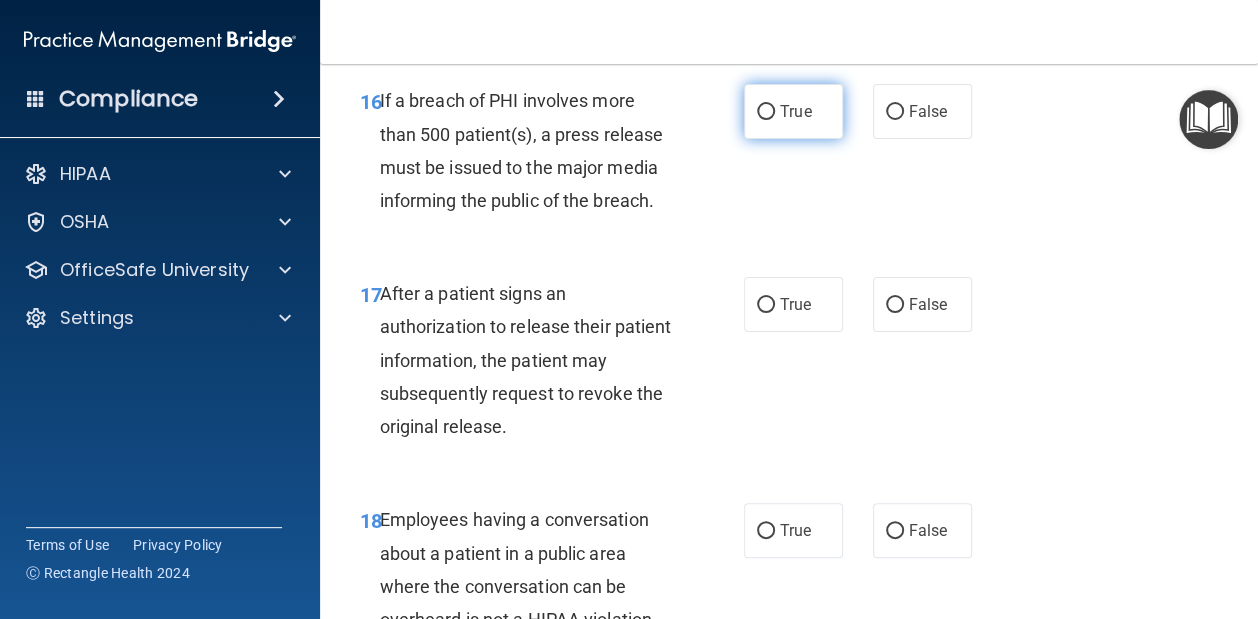 click on "True" at bounding box center (795, 111) 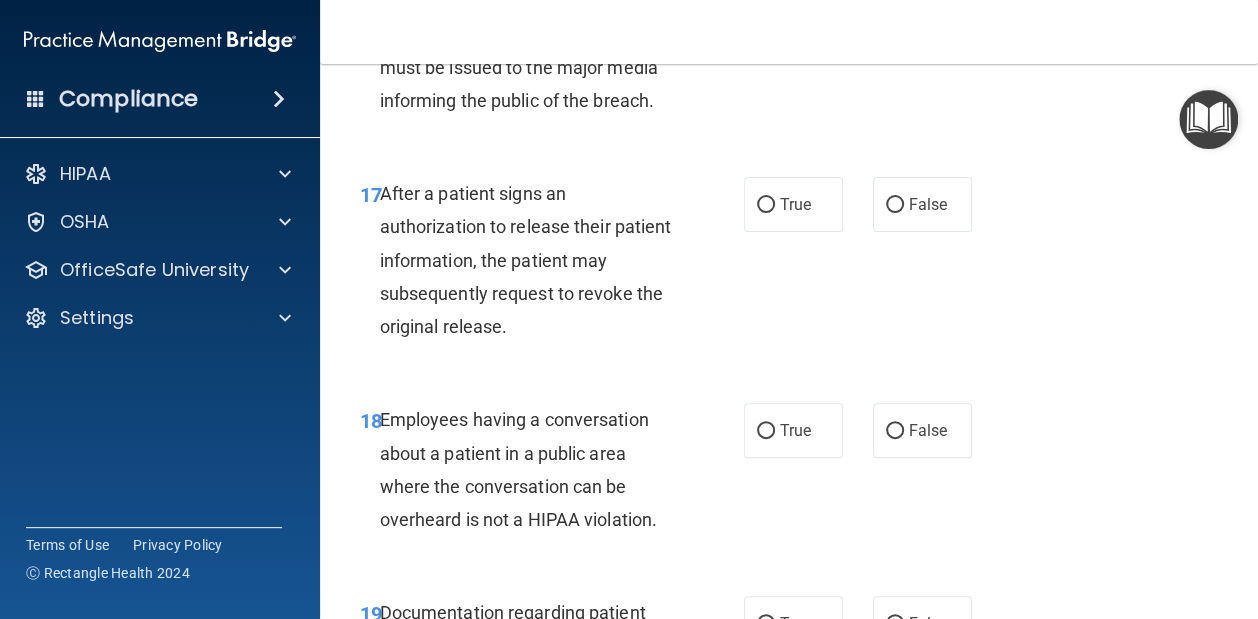 scroll, scrollTop: 3300, scrollLeft: 0, axis: vertical 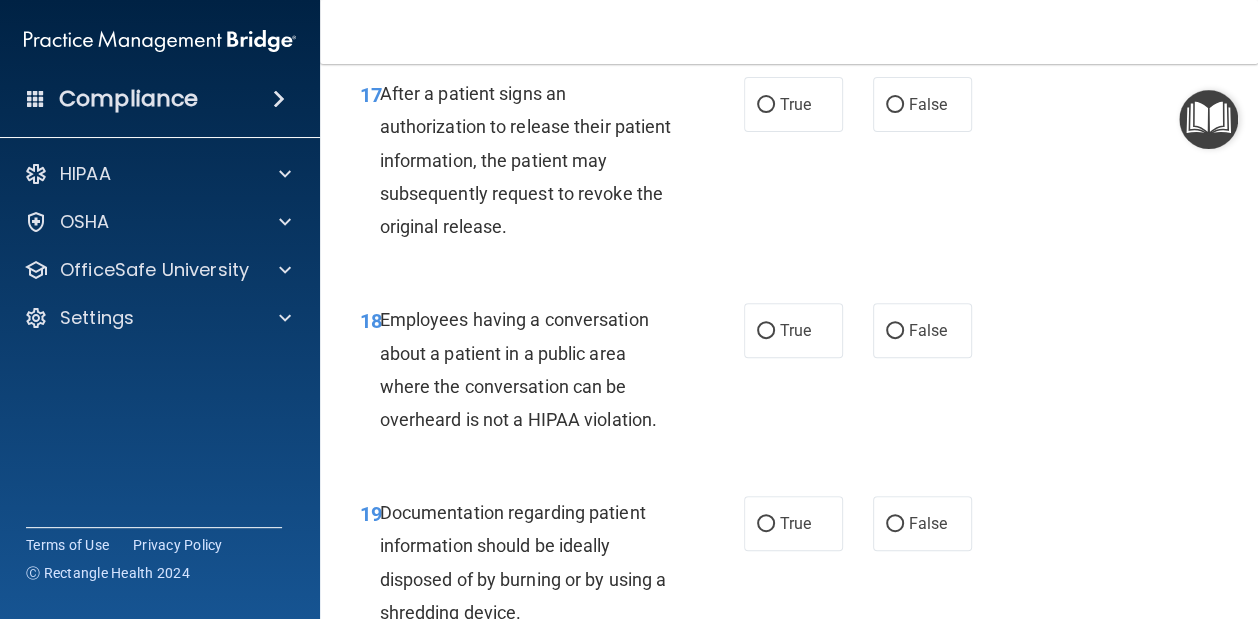drag, startPoint x: 797, startPoint y: 189, endPoint x: 843, endPoint y: 200, distance: 47.296936 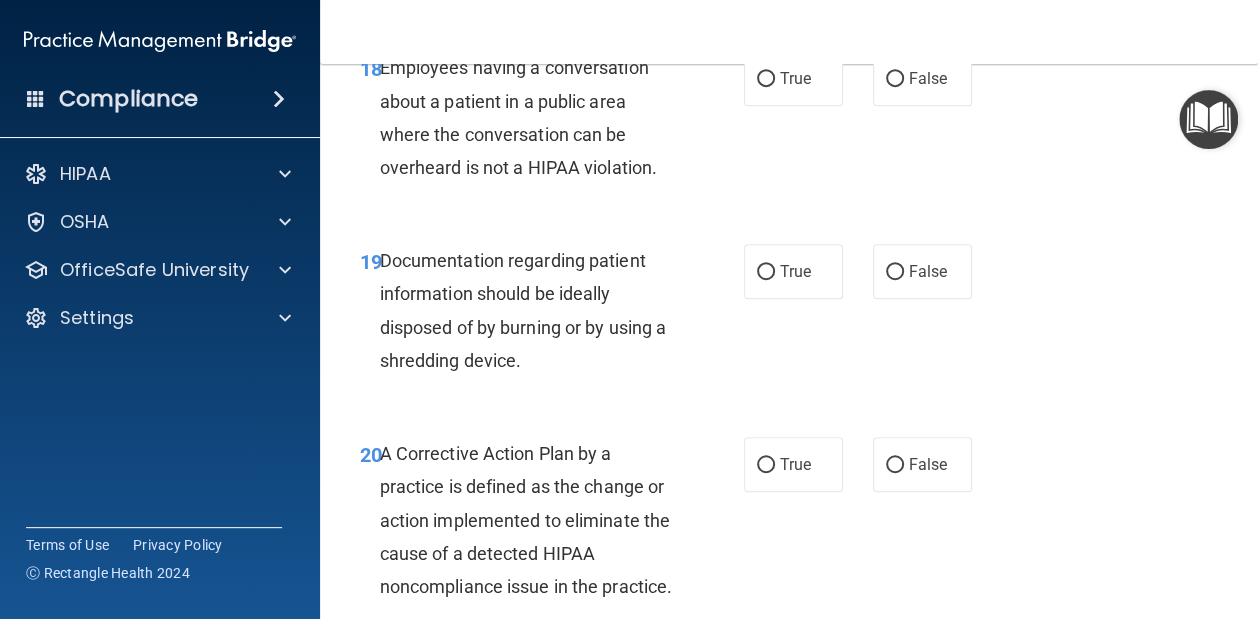 scroll, scrollTop: 3600, scrollLeft: 0, axis: vertical 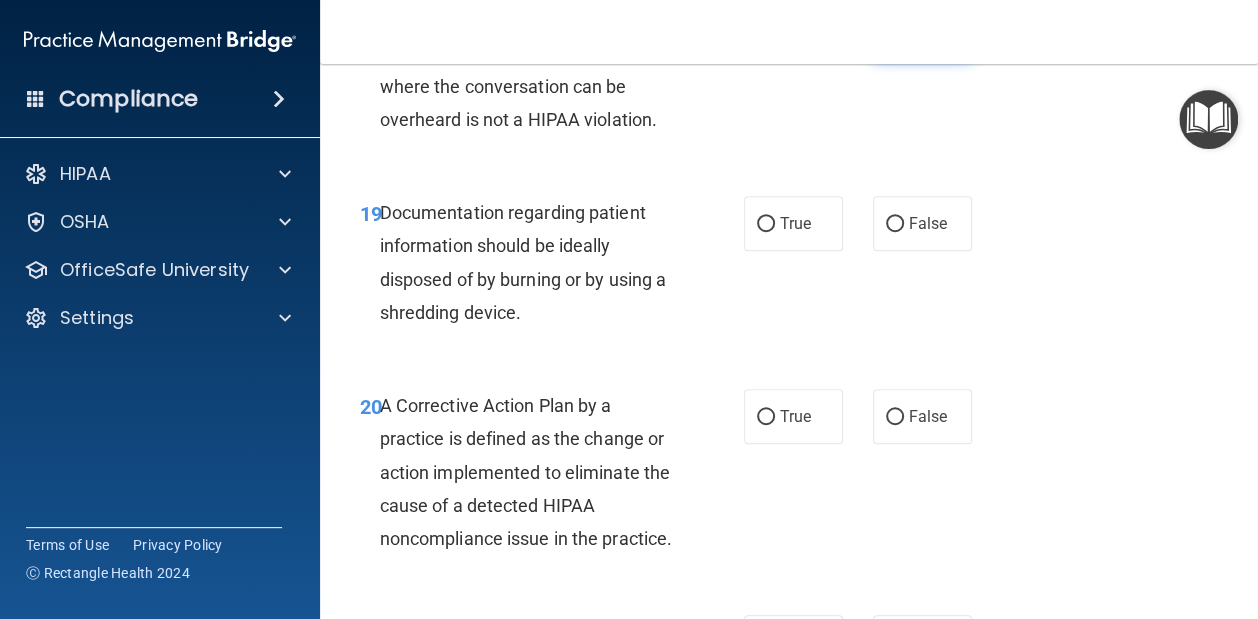 click on "False" at bounding box center [922, 30] 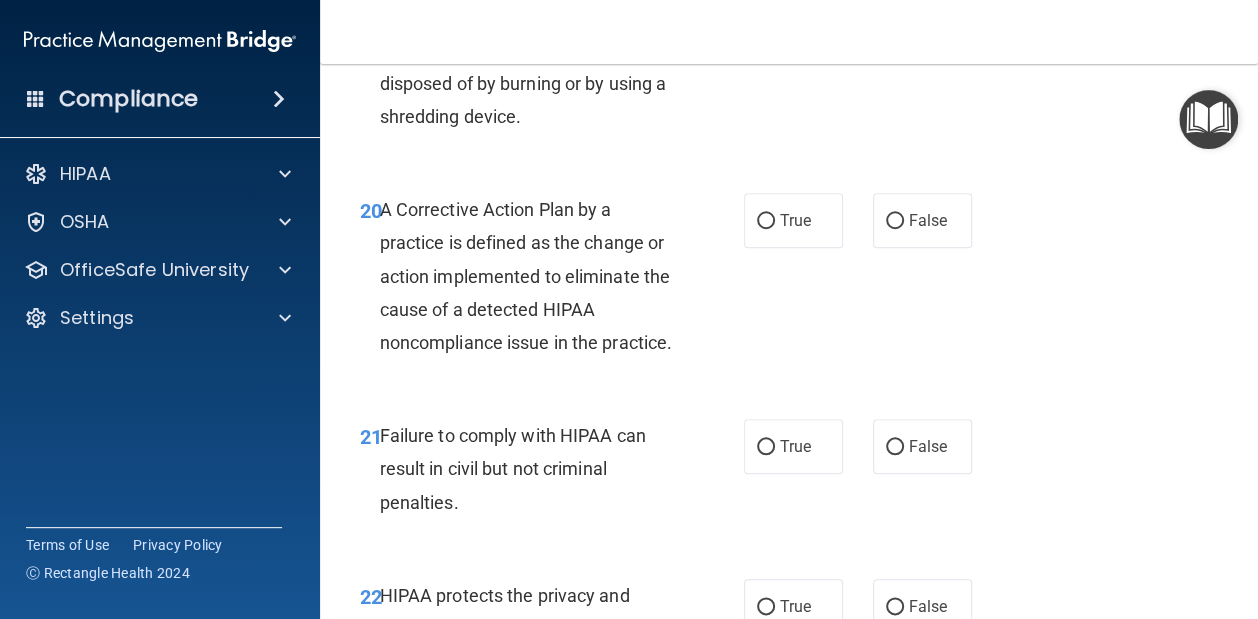 scroll, scrollTop: 3800, scrollLeft: 0, axis: vertical 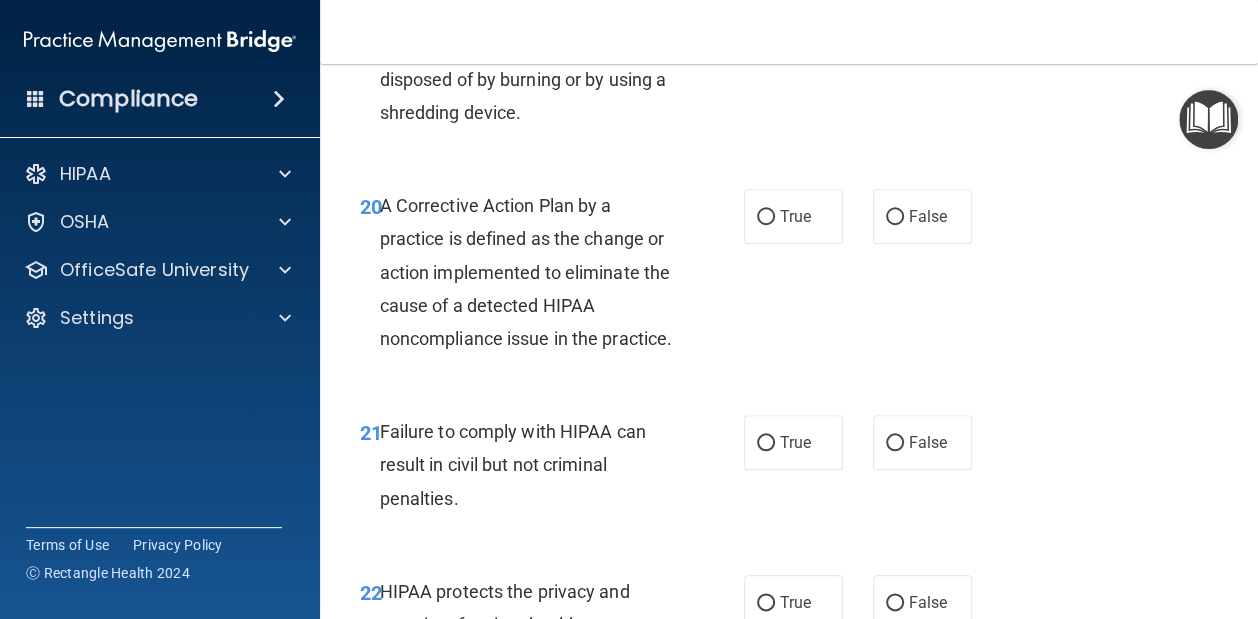 drag, startPoint x: 813, startPoint y: 110, endPoint x: 849, endPoint y: 126, distance: 39.39543 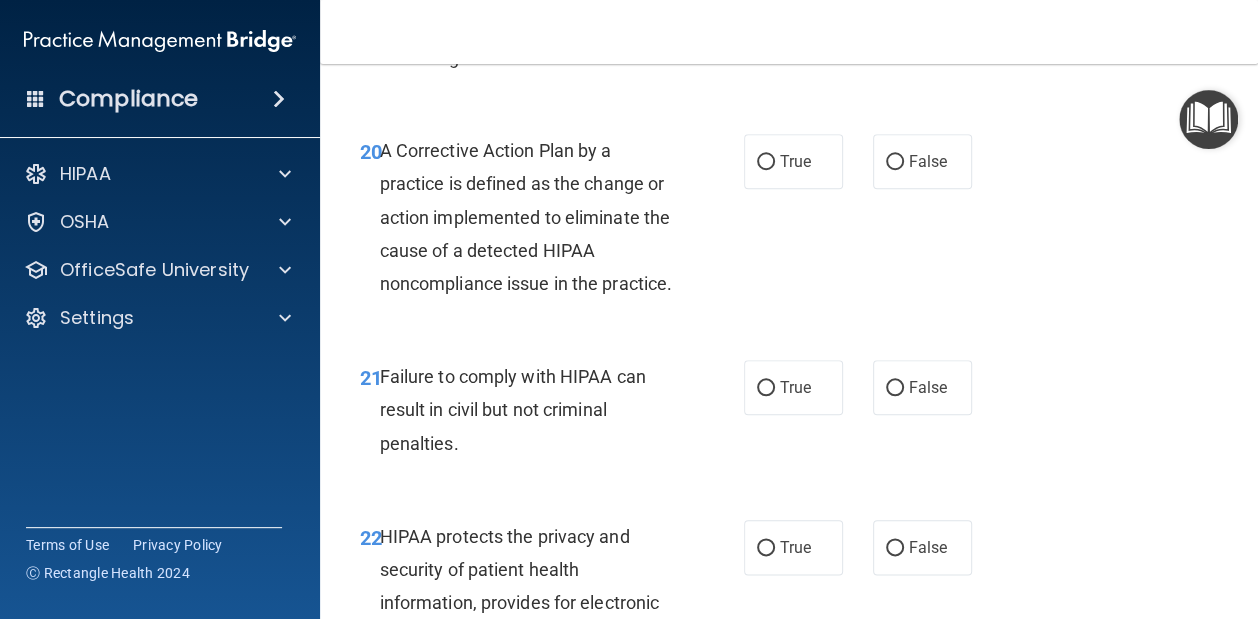 scroll, scrollTop: 3900, scrollLeft: 0, axis: vertical 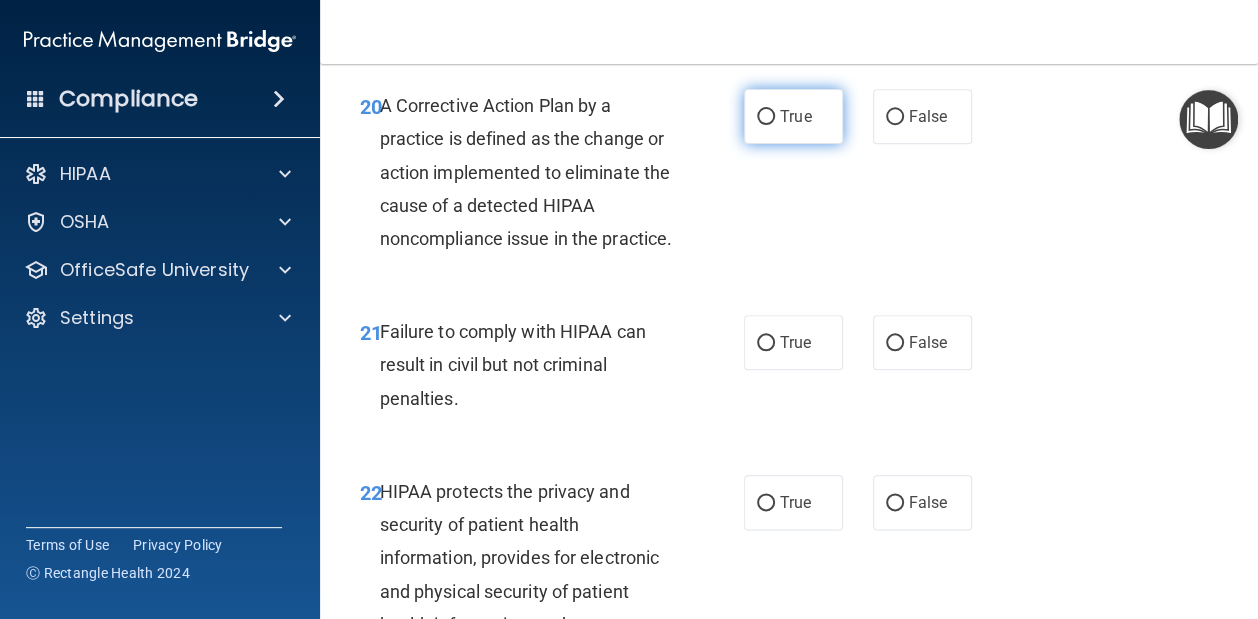 click on "True" at bounding box center [793, 116] 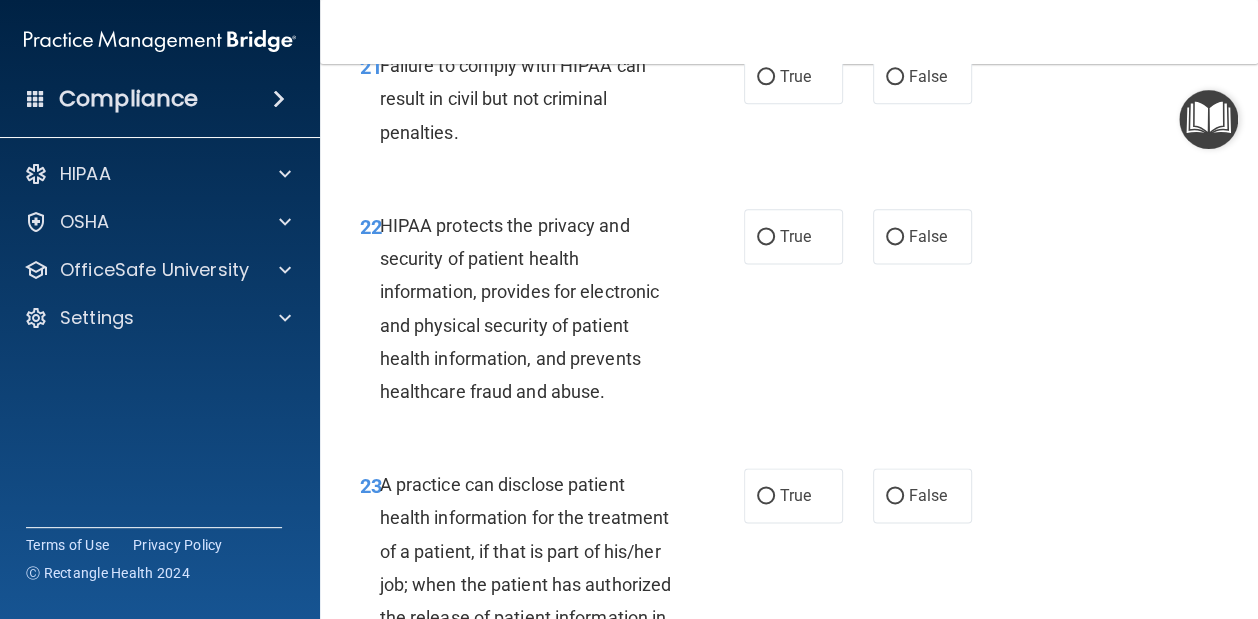scroll, scrollTop: 4200, scrollLeft: 0, axis: vertical 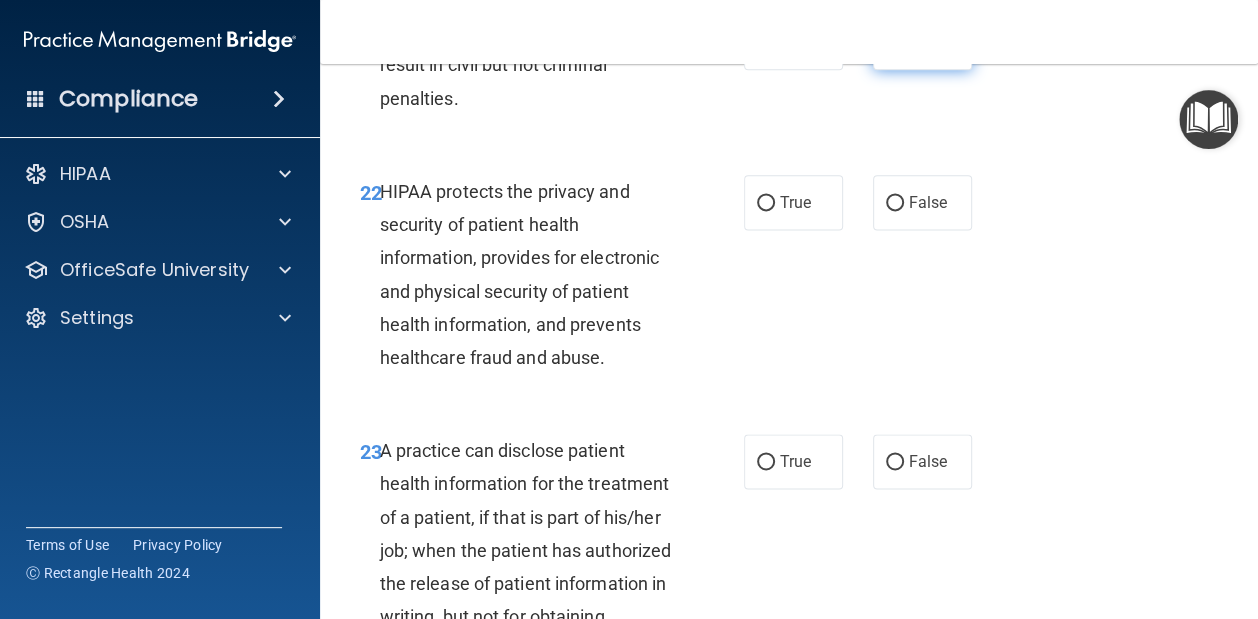 click on "False" at bounding box center [895, 43] 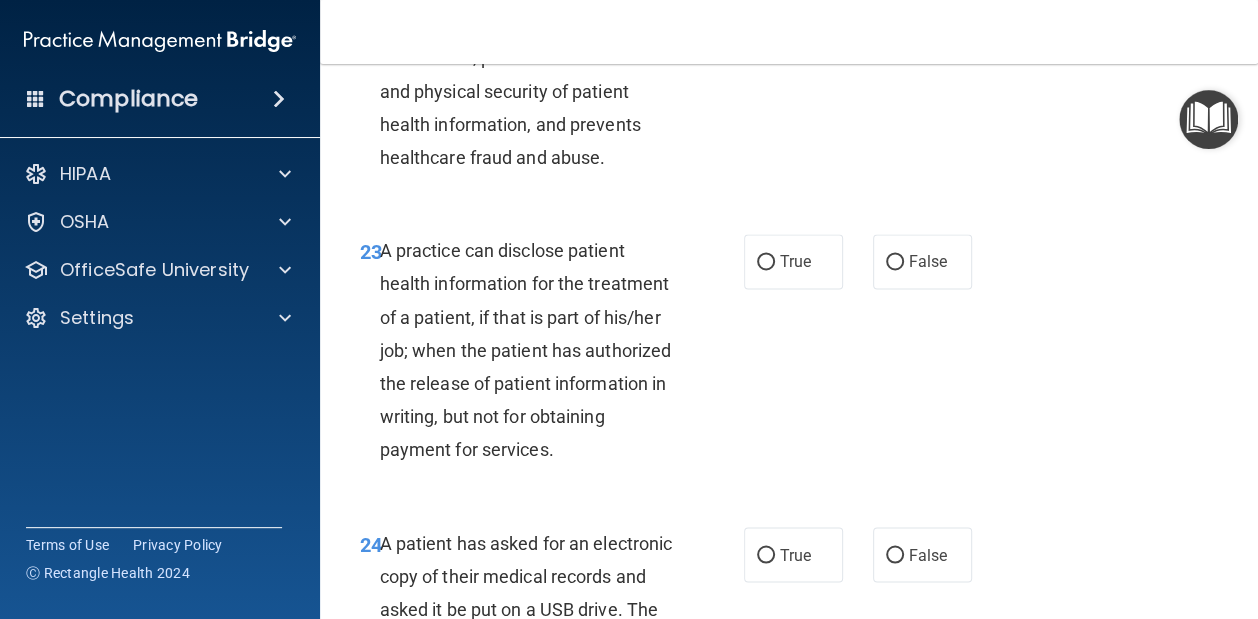 scroll, scrollTop: 4200, scrollLeft: 0, axis: vertical 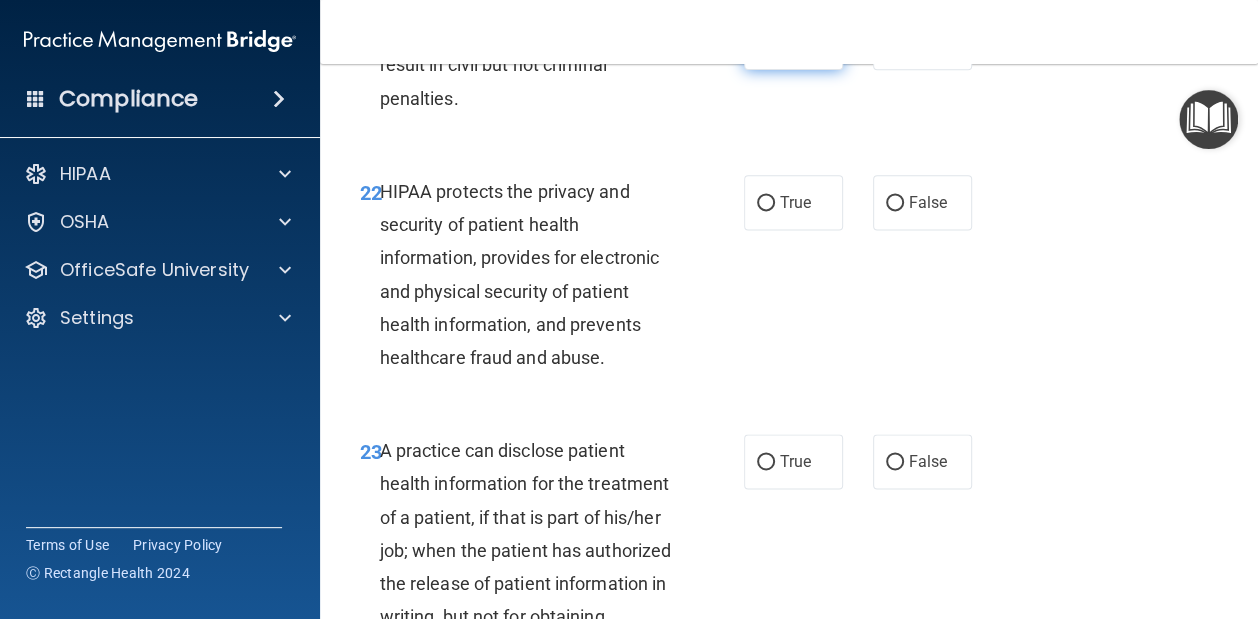click on "True" at bounding box center (793, 42) 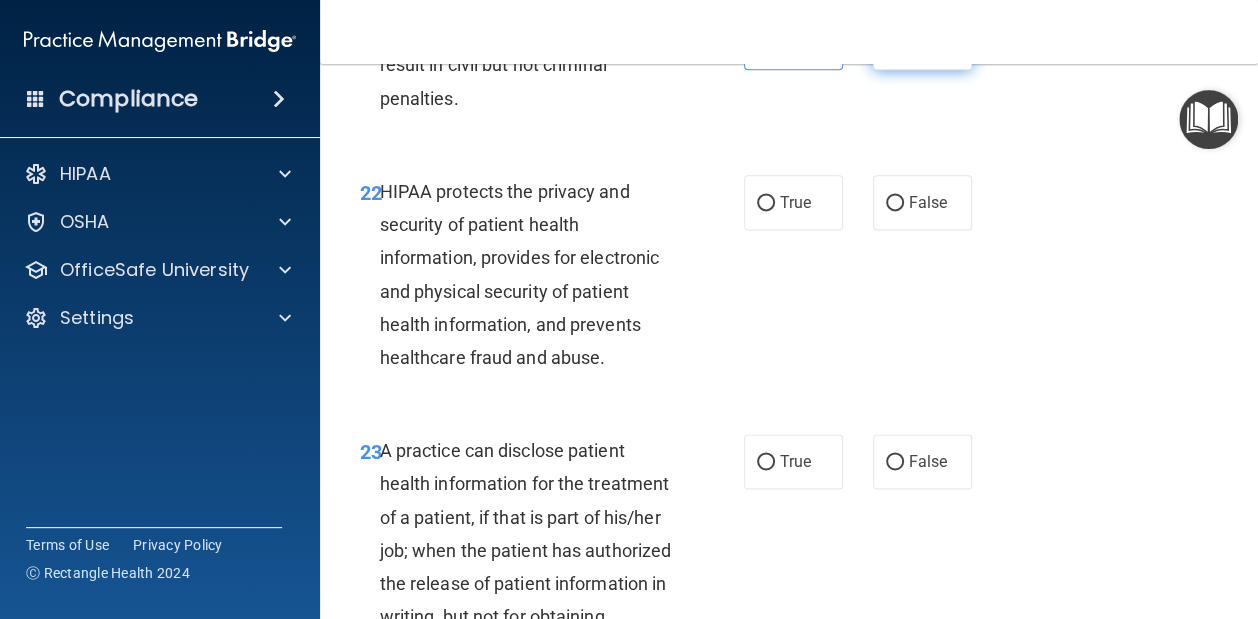 click on "False" at bounding box center [922, 42] 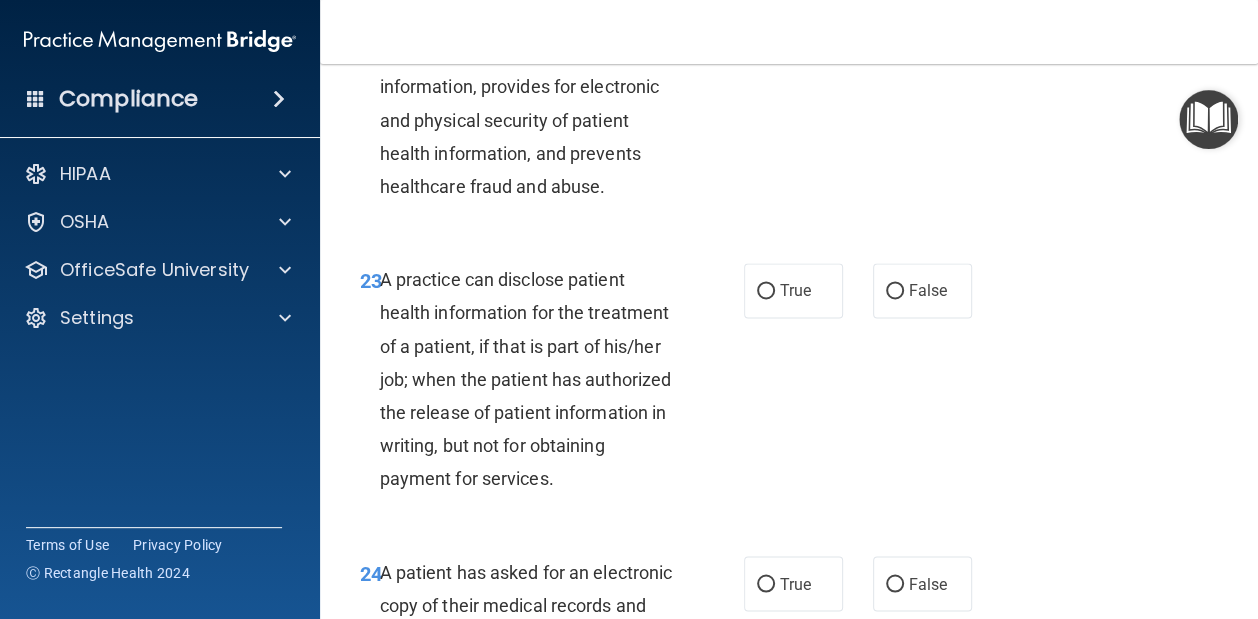 scroll, scrollTop: 4400, scrollLeft: 0, axis: vertical 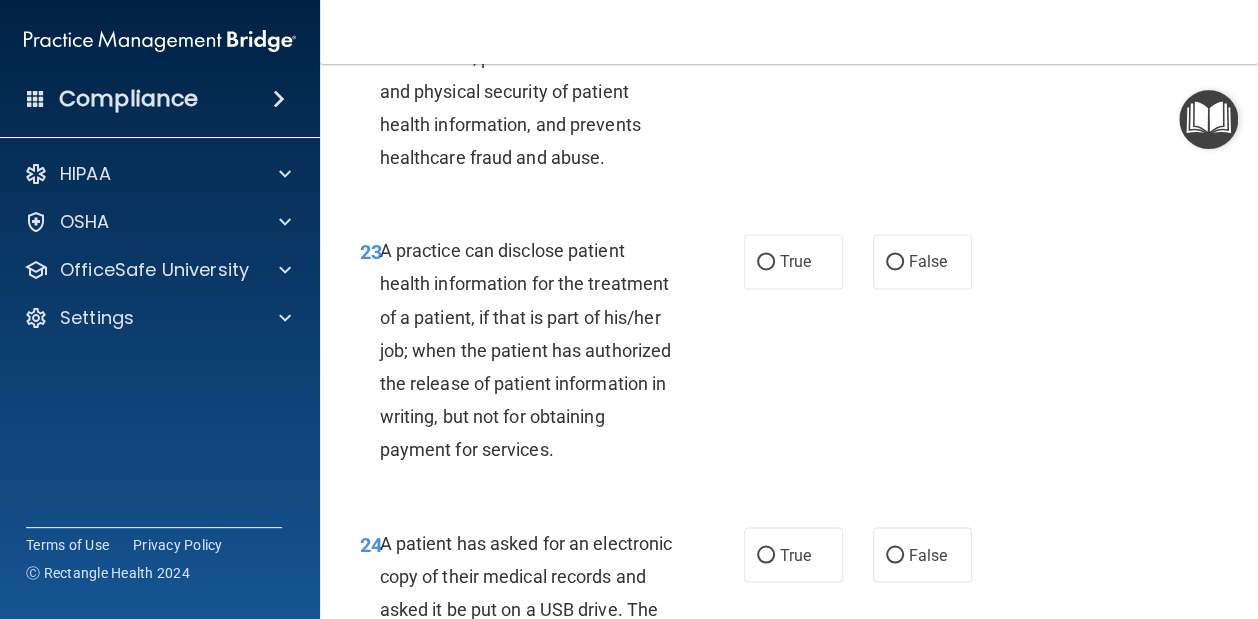 click on "True" at bounding box center (795, 2) 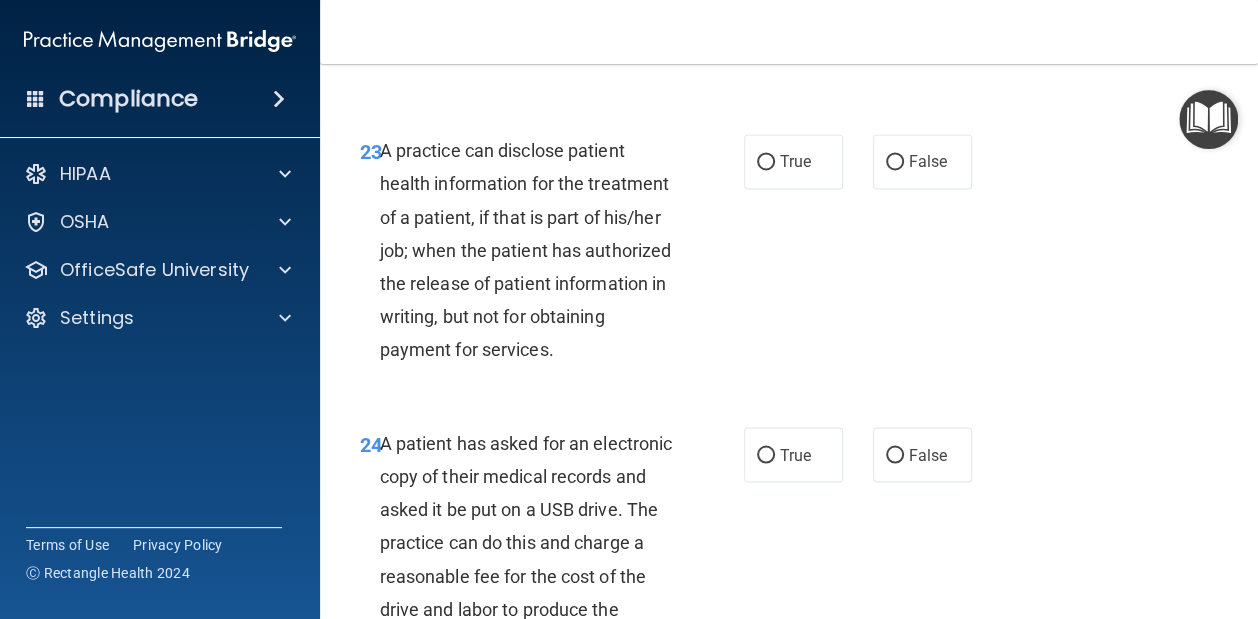 scroll, scrollTop: 4600, scrollLeft: 0, axis: vertical 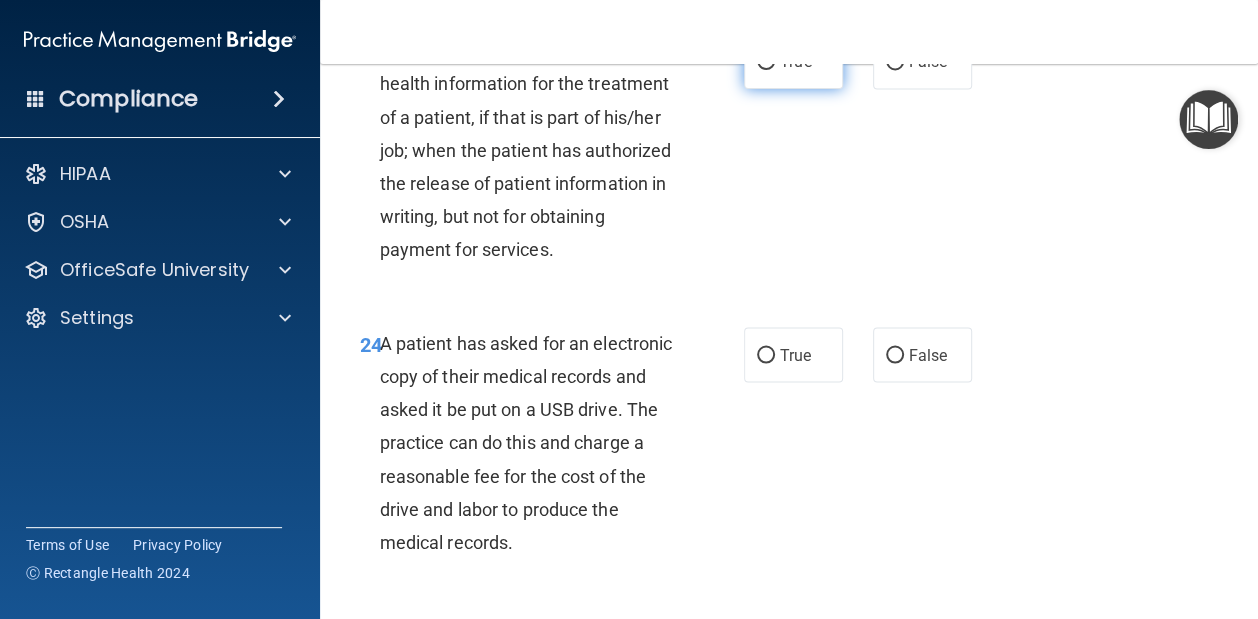 click on "True" at bounding box center (766, 62) 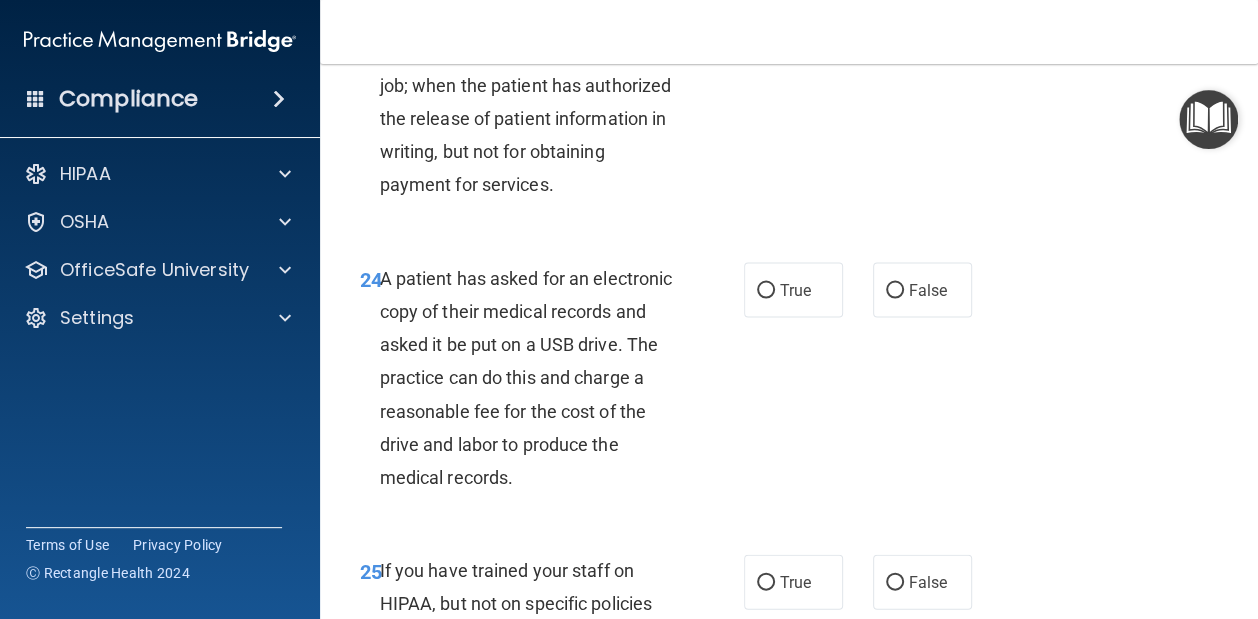 scroll, scrollTop: 4700, scrollLeft: 0, axis: vertical 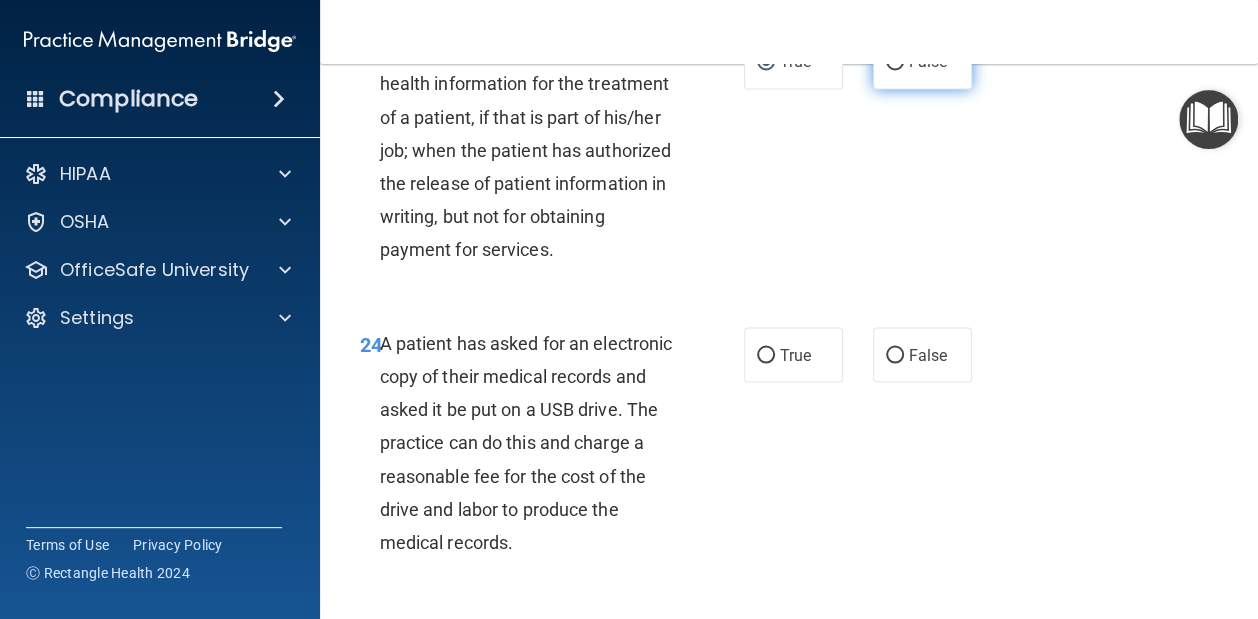 click on "False" at bounding box center [928, 61] 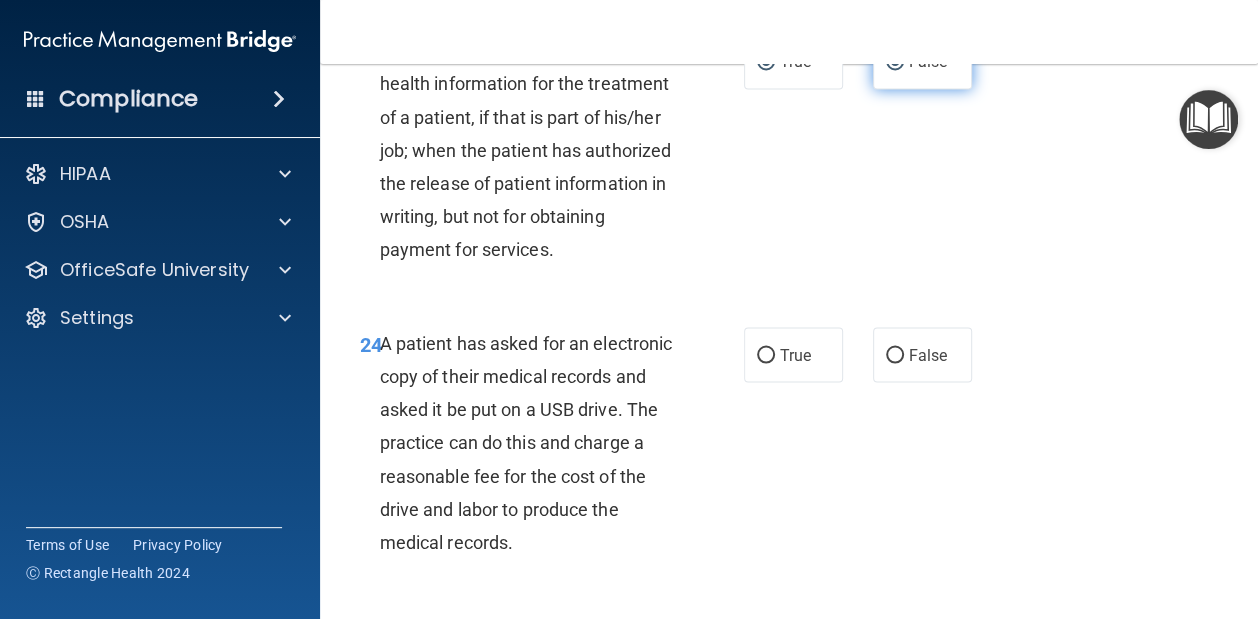 radio on "false" 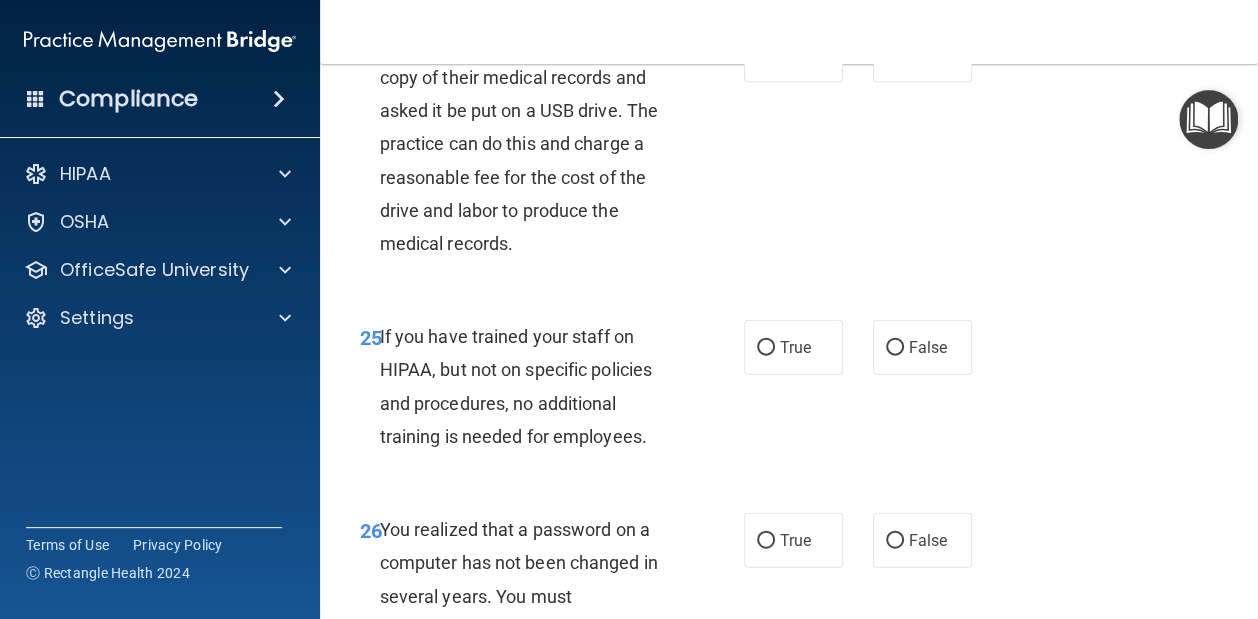 scroll, scrollTop: 4900, scrollLeft: 0, axis: vertical 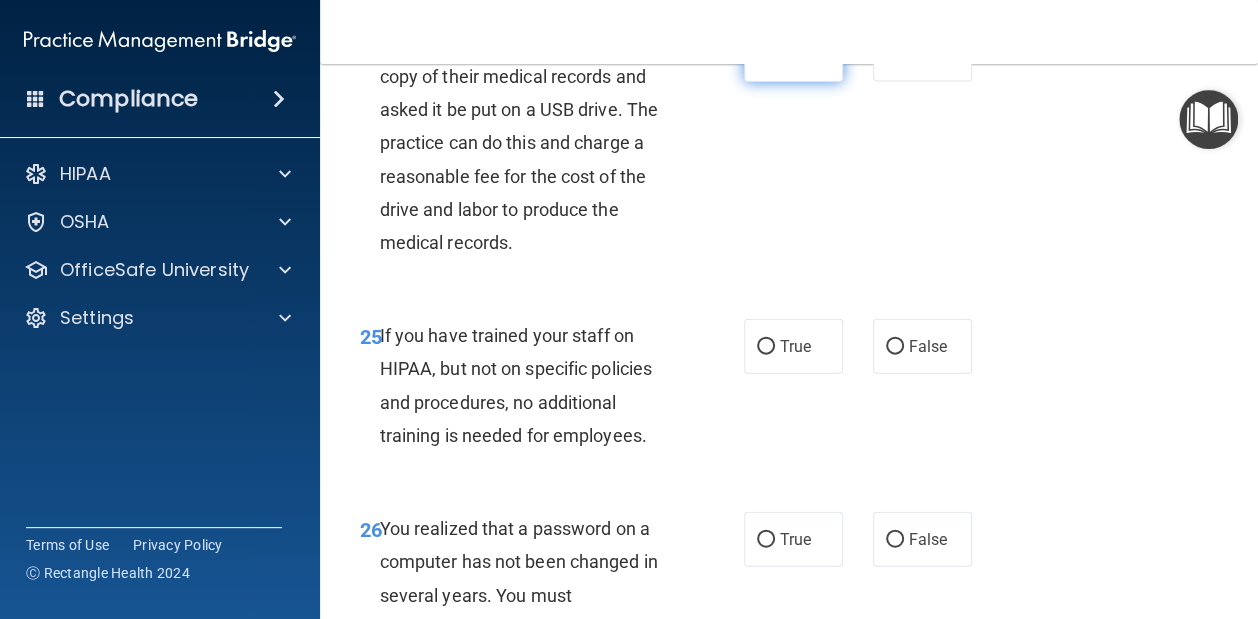 click on "True" at bounding box center [793, 54] 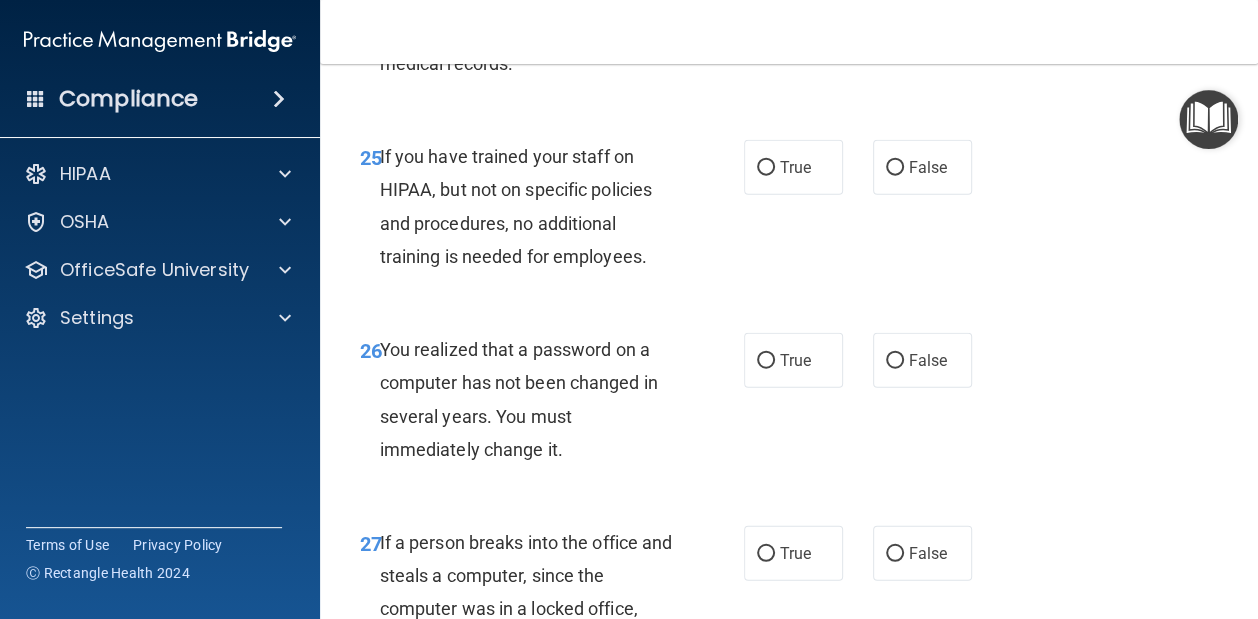 scroll, scrollTop: 5200, scrollLeft: 0, axis: vertical 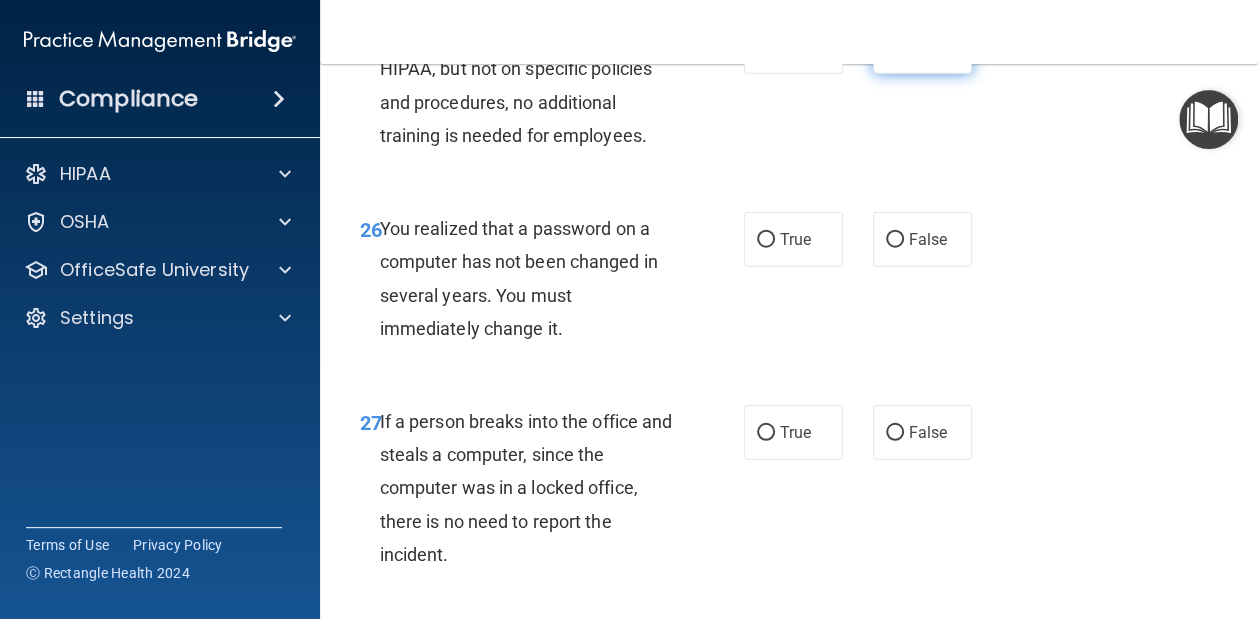 click on "False" at bounding box center [928, 46] 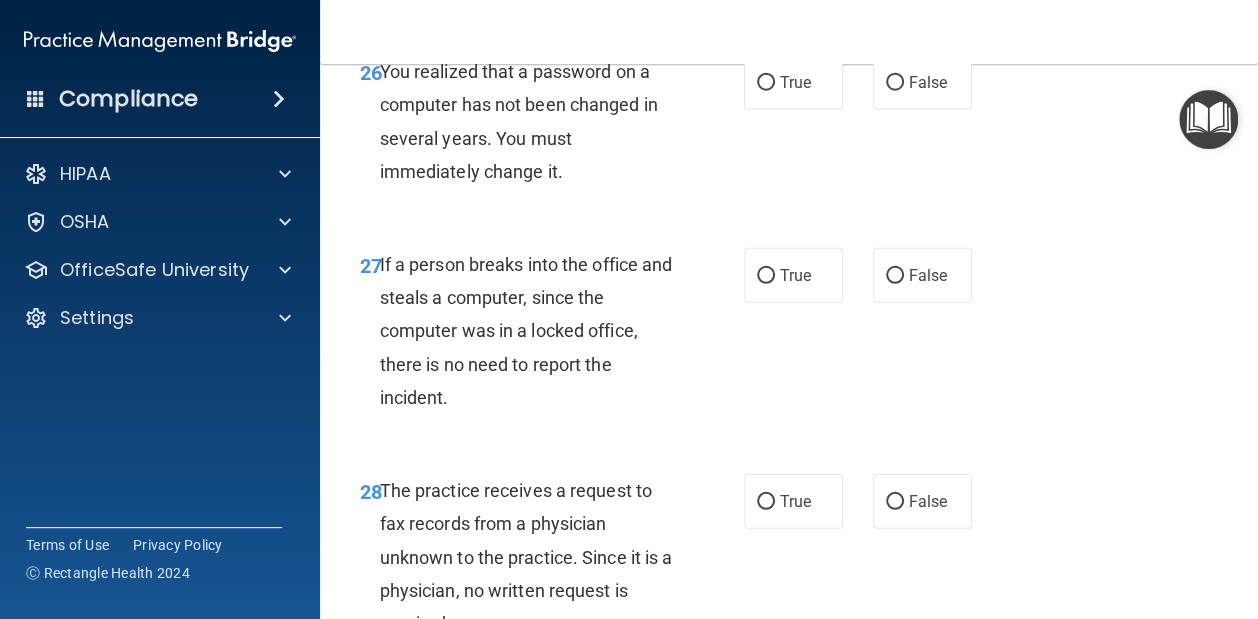 scroll, scrollTop: 5400, scrollLeft: 0, axis: vertical 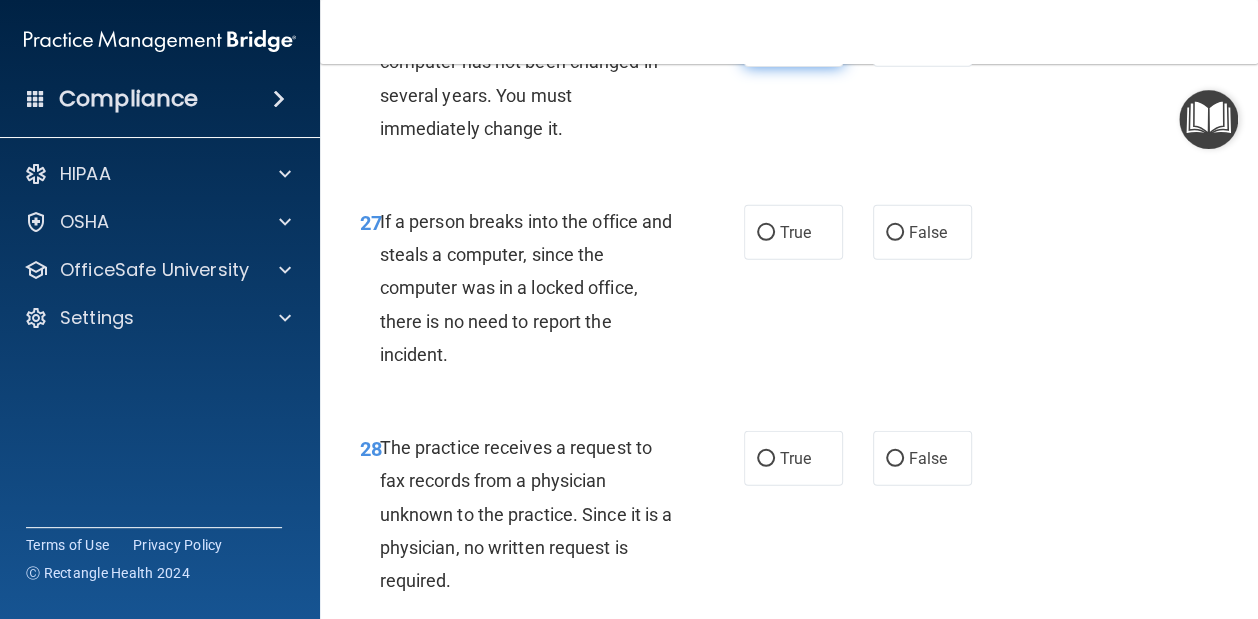 click on "True" at bounding box center [795, 39] 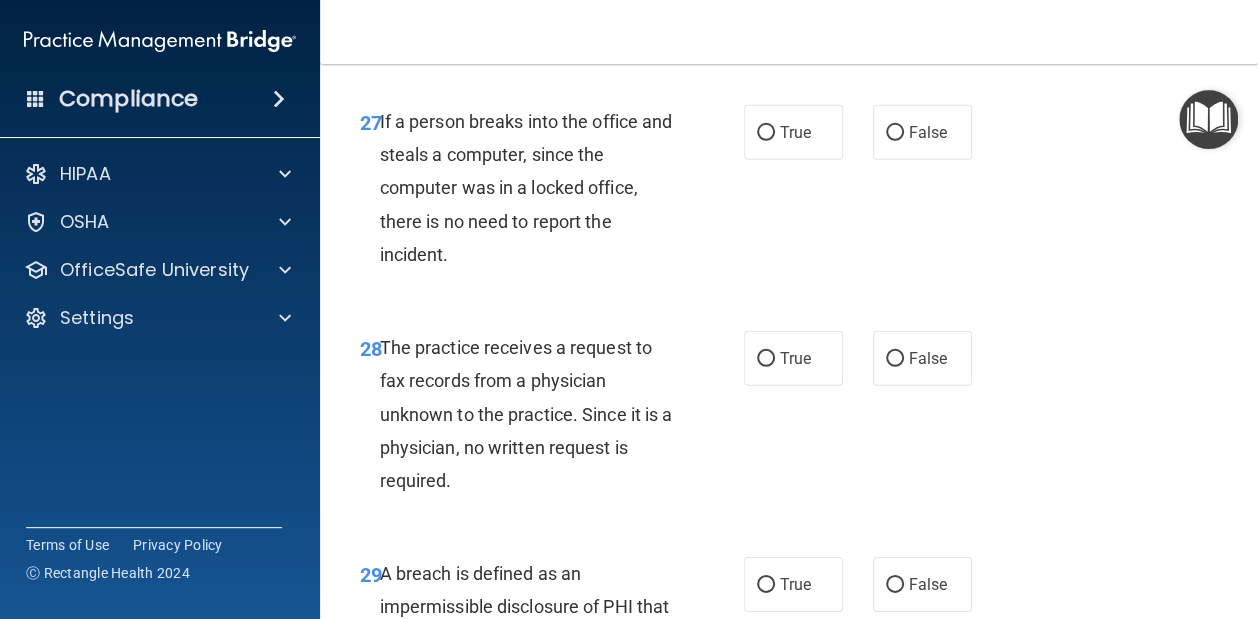 scroll, scrollTop: 5600, scrollLeft: 0, axis: vertical 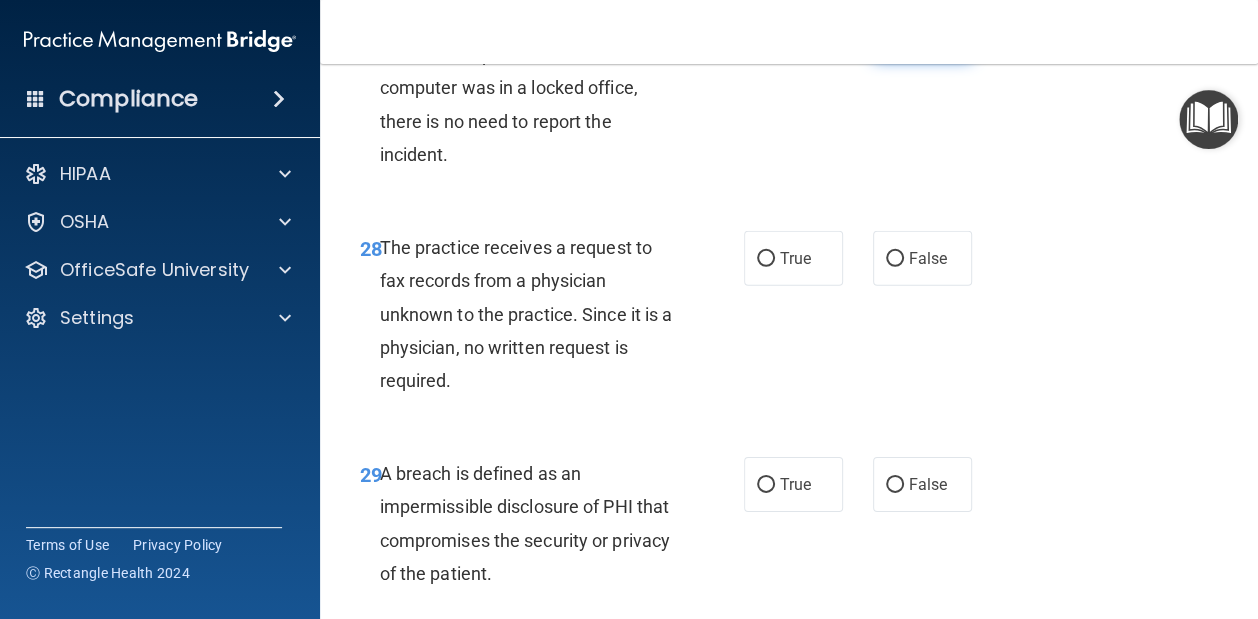 click on "False" at bounding box center [922, 32] 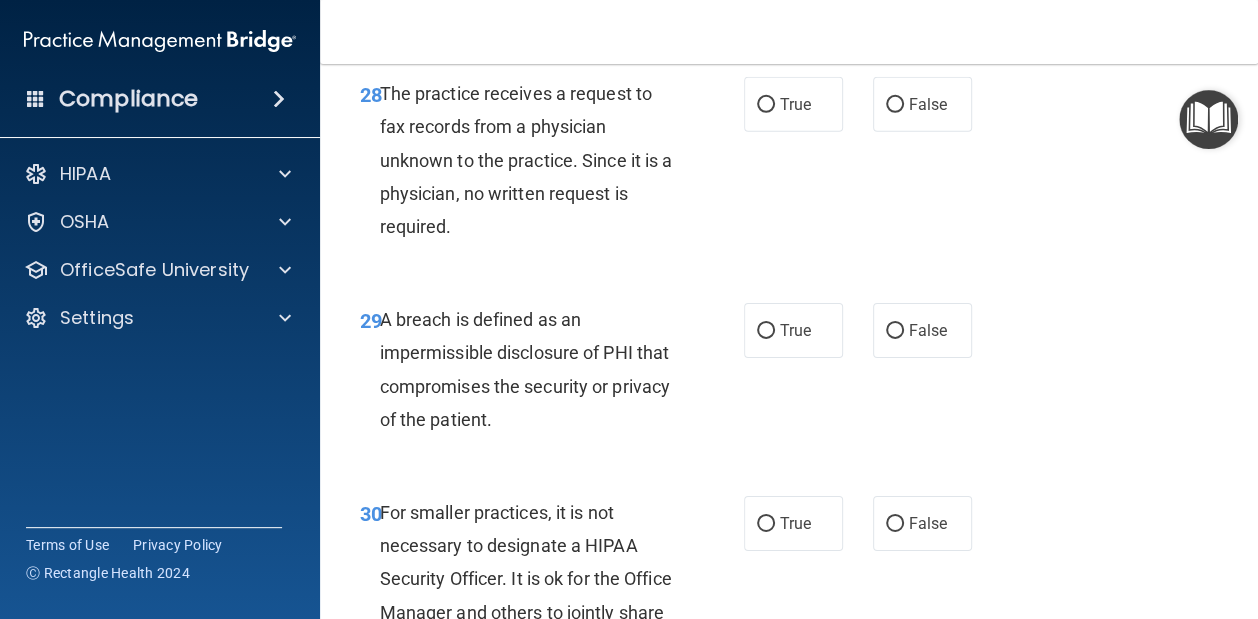 scroll, scrollTop: 5800, scrollLeft: 0, axis: vertical 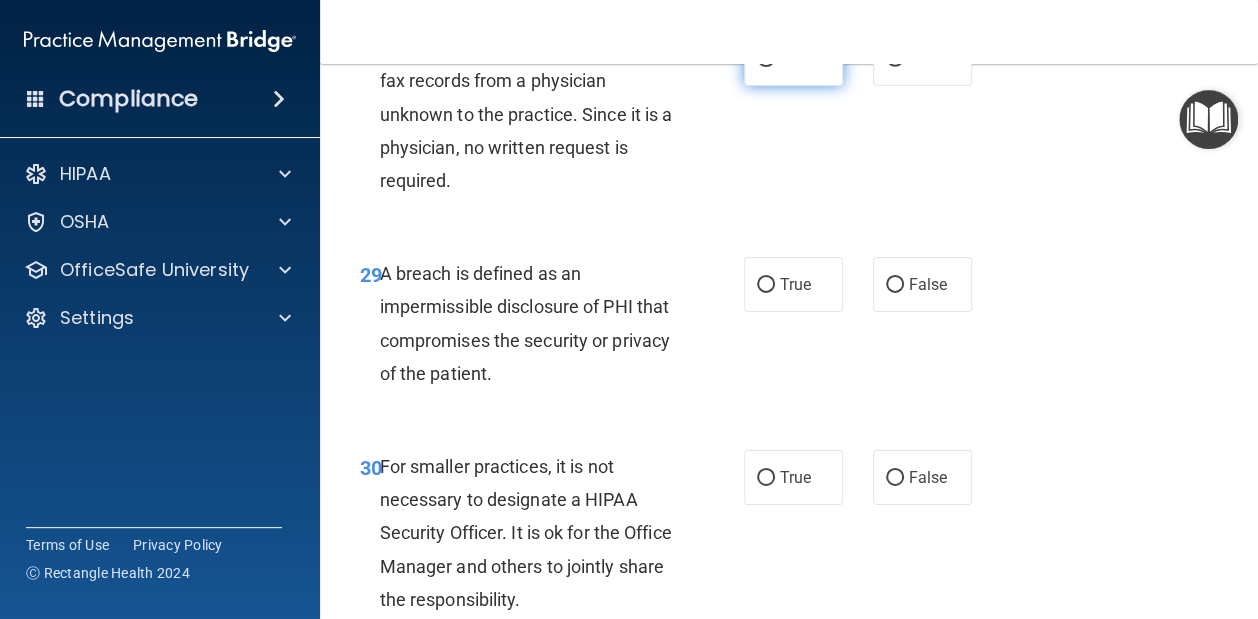 click on "True" at bounding box center (793, 58) 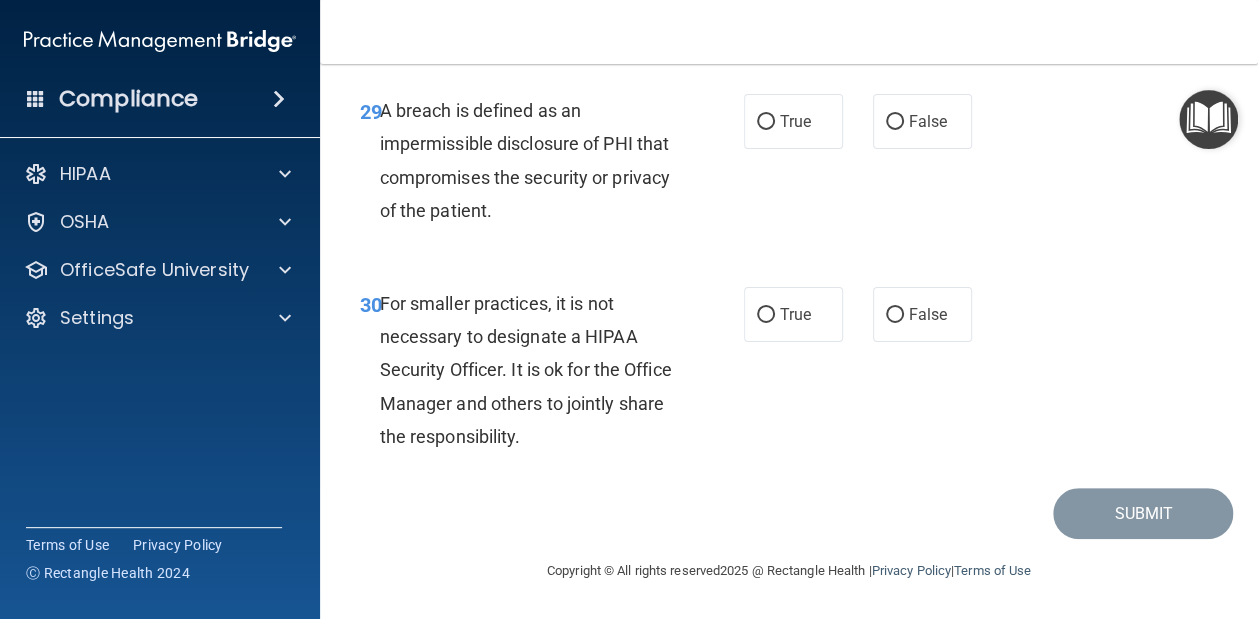 scroll, scrollTop: 6063, scrollLeft: 0, axis: vertical 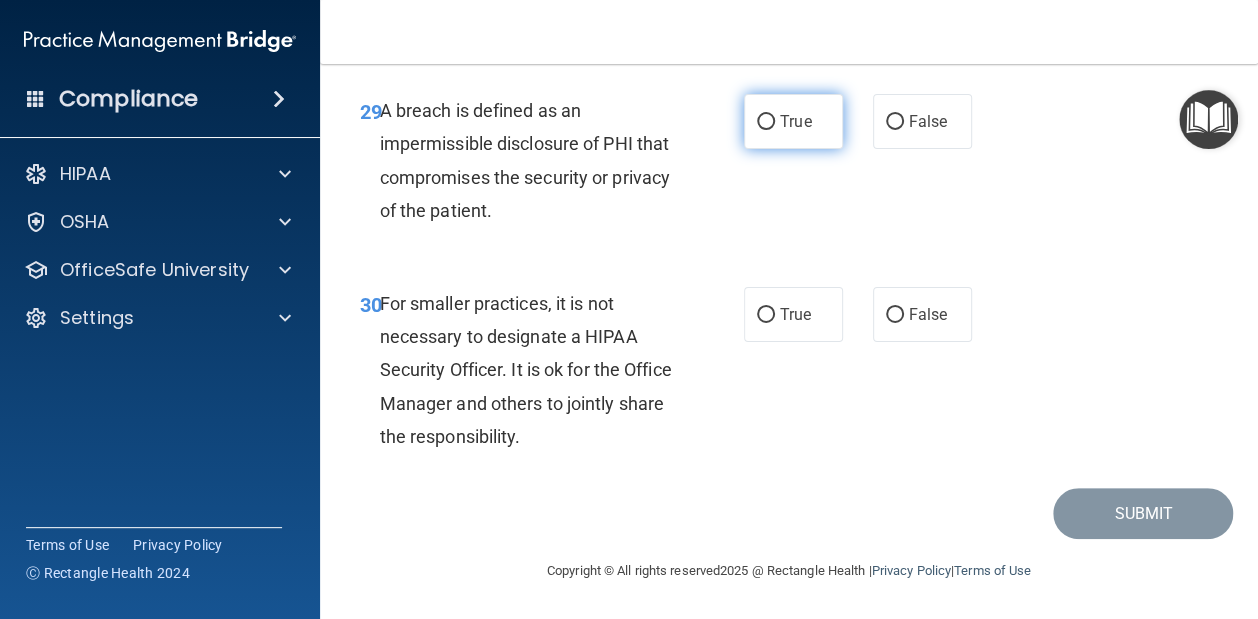 click on "True" at bounding box center (795, 121) 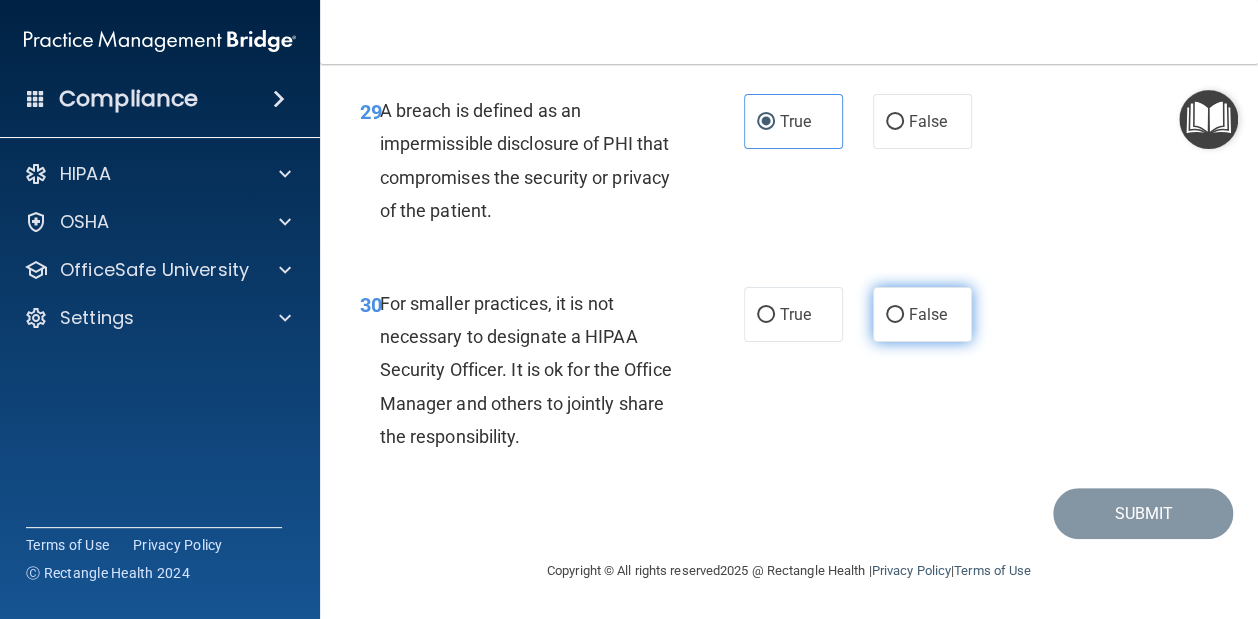 click on "False" at bounding box center [922, 314] 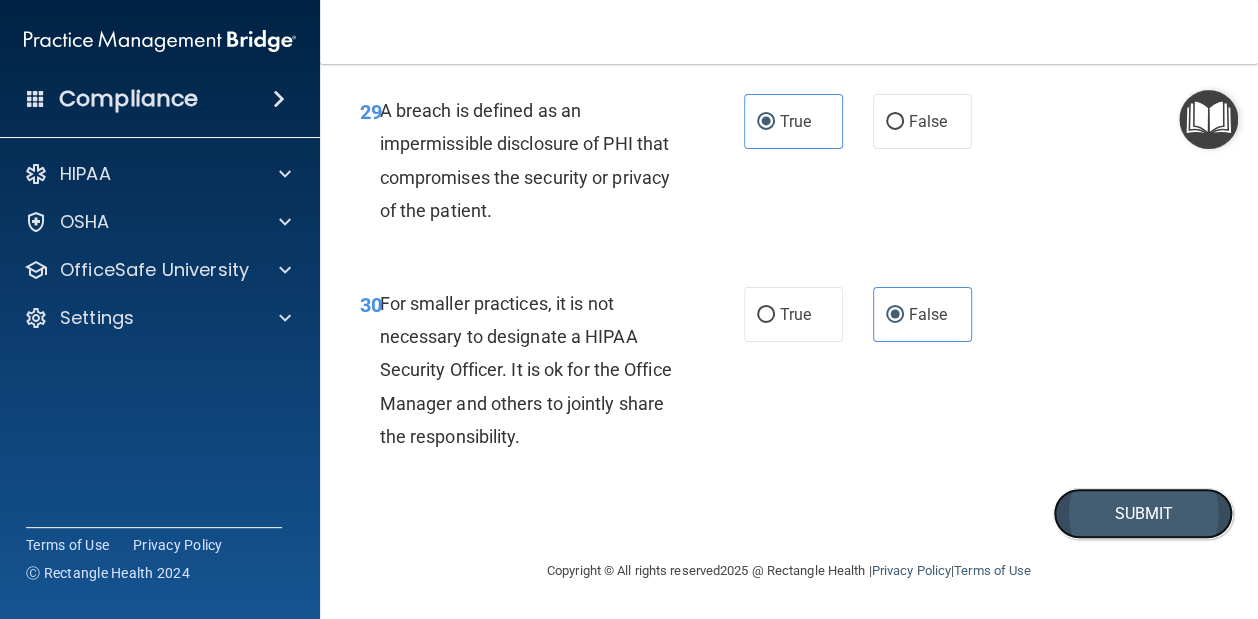 click on "Submit" at bounding box center (1143, 513) 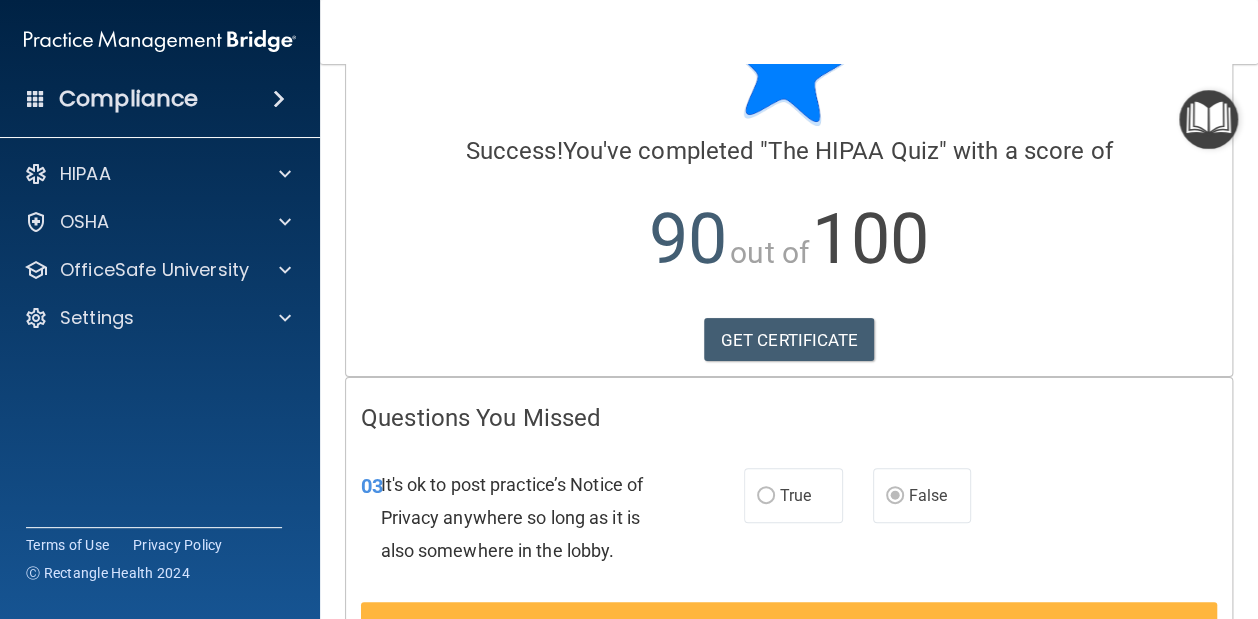 scroll, scrollTop: 200, scrollLeft: 0, axis: vertical 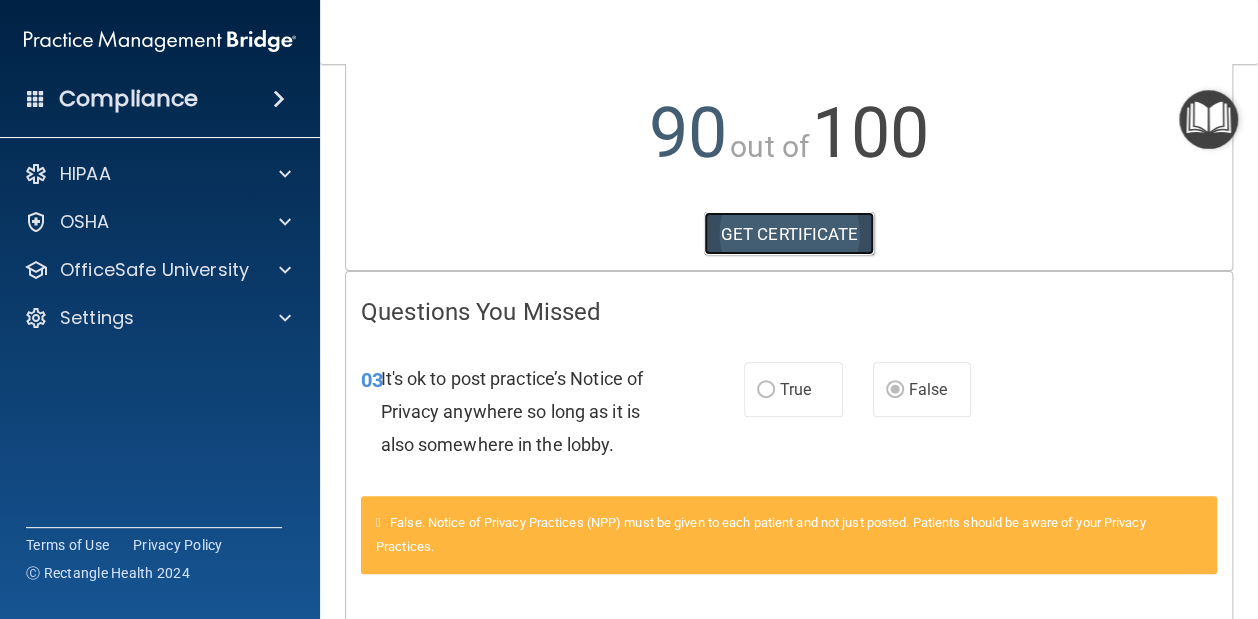 click on "GET CERTIFICATE" at bounding box center (789, 234) 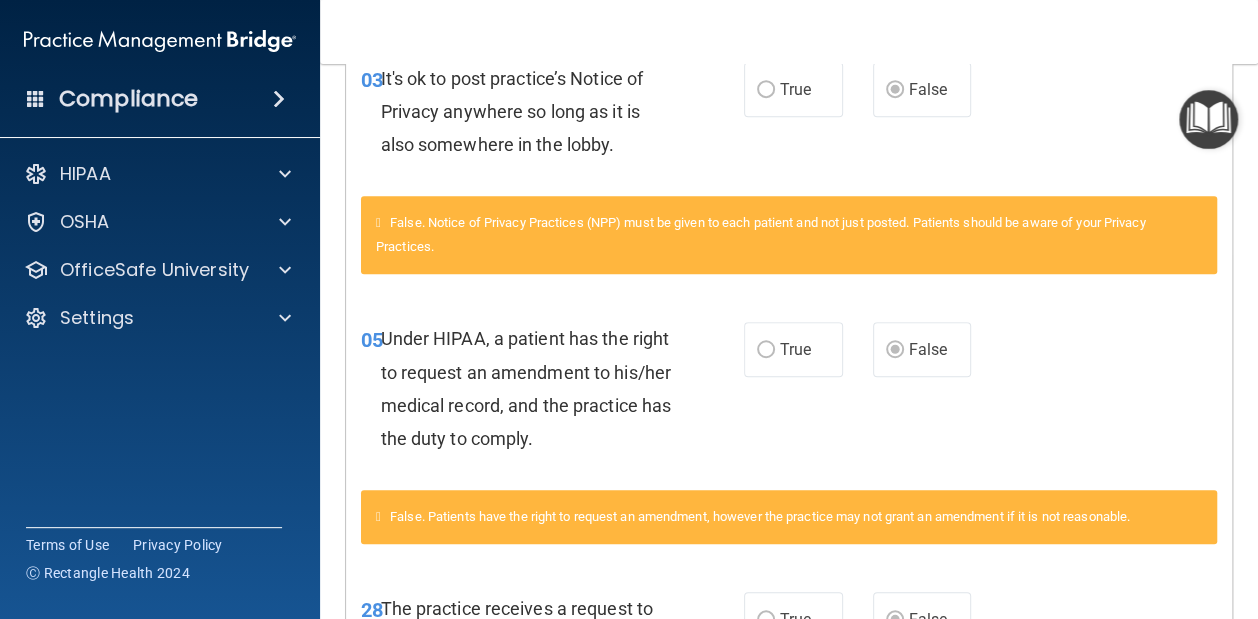 scroll, scrollTop: 870, scrollLeft: 0, axis: vertical 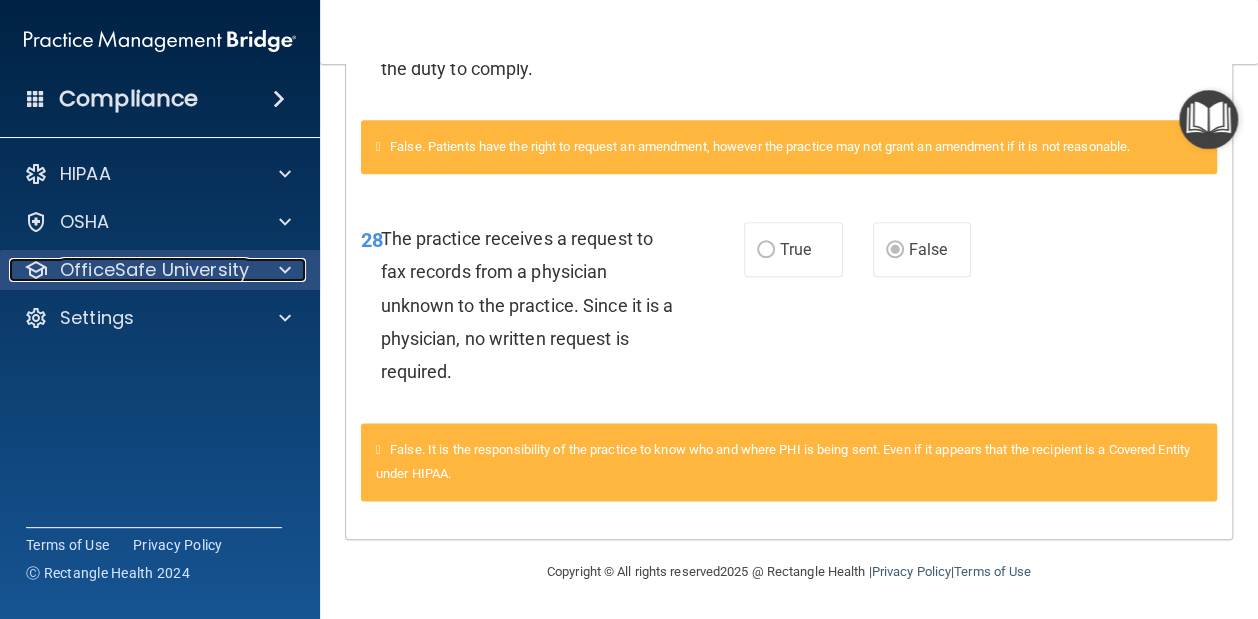 click at bounding box center [282, 270] 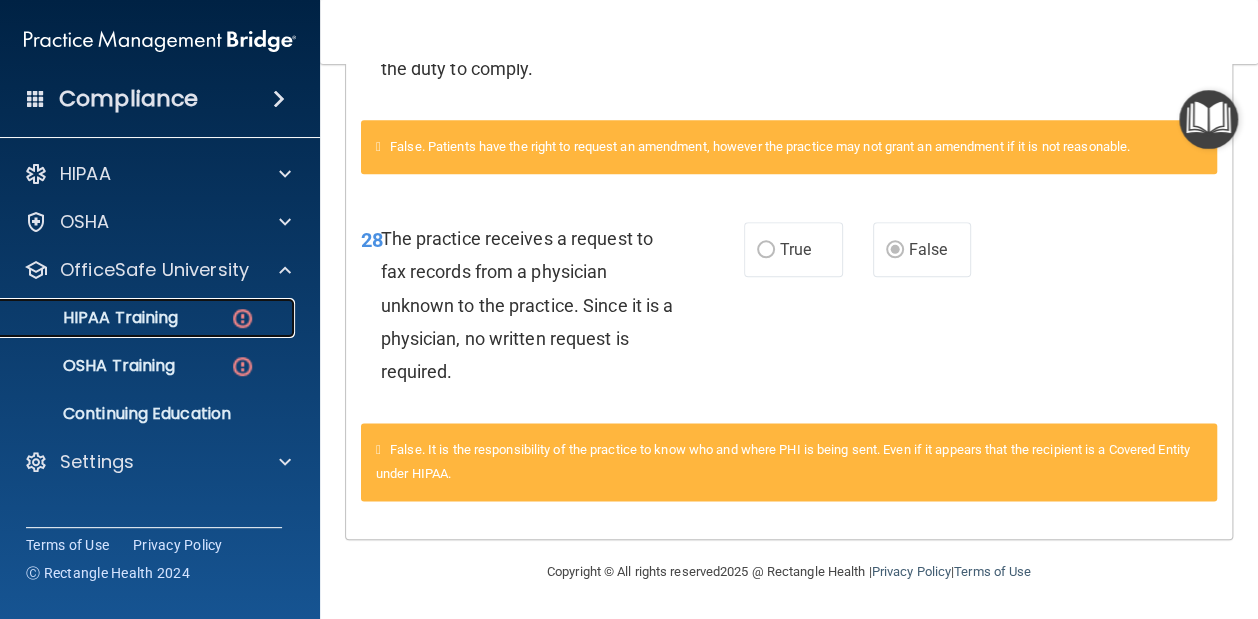 click on "HIPAA Training" at bounding box center (95, 318) 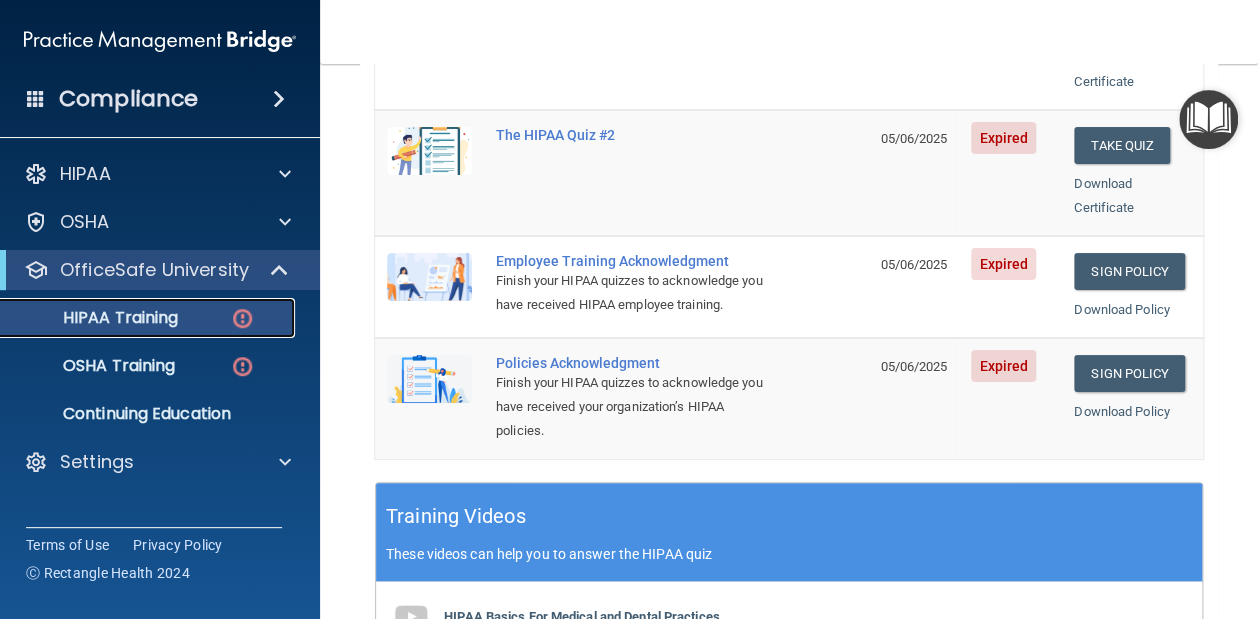 scroll, scrollTop: 694, scrollLeft: 0, axis: vertical 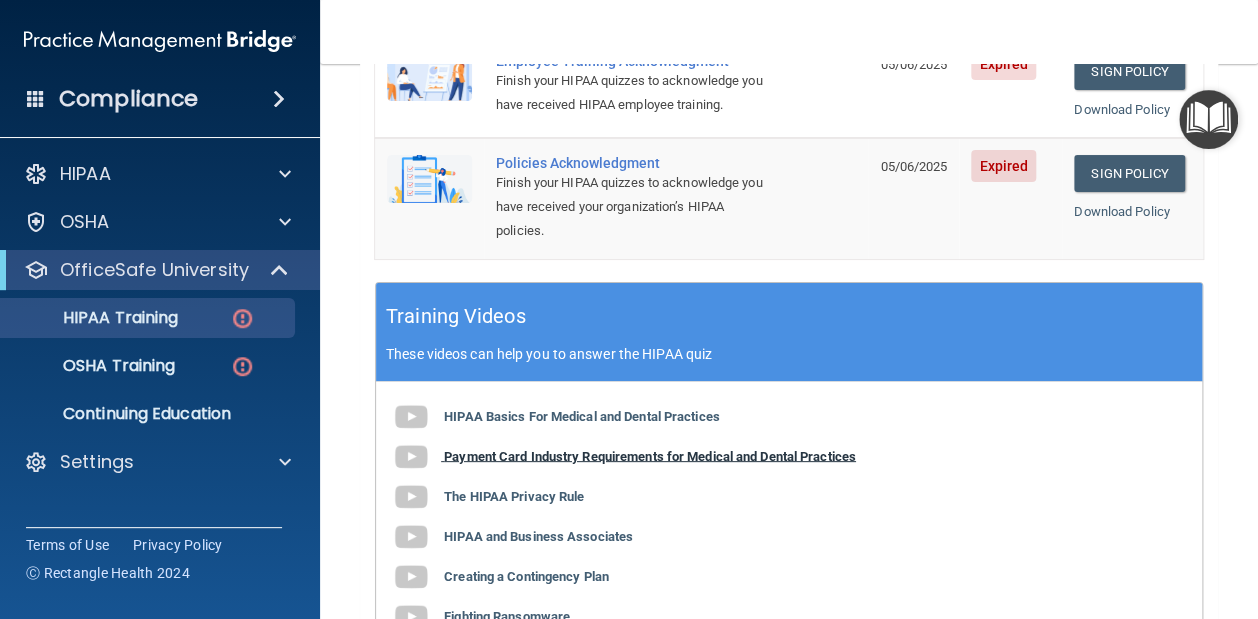 click on "Payment Card Industry Requirements for Medical and Dental Practices" at bounding box center (650, 455) 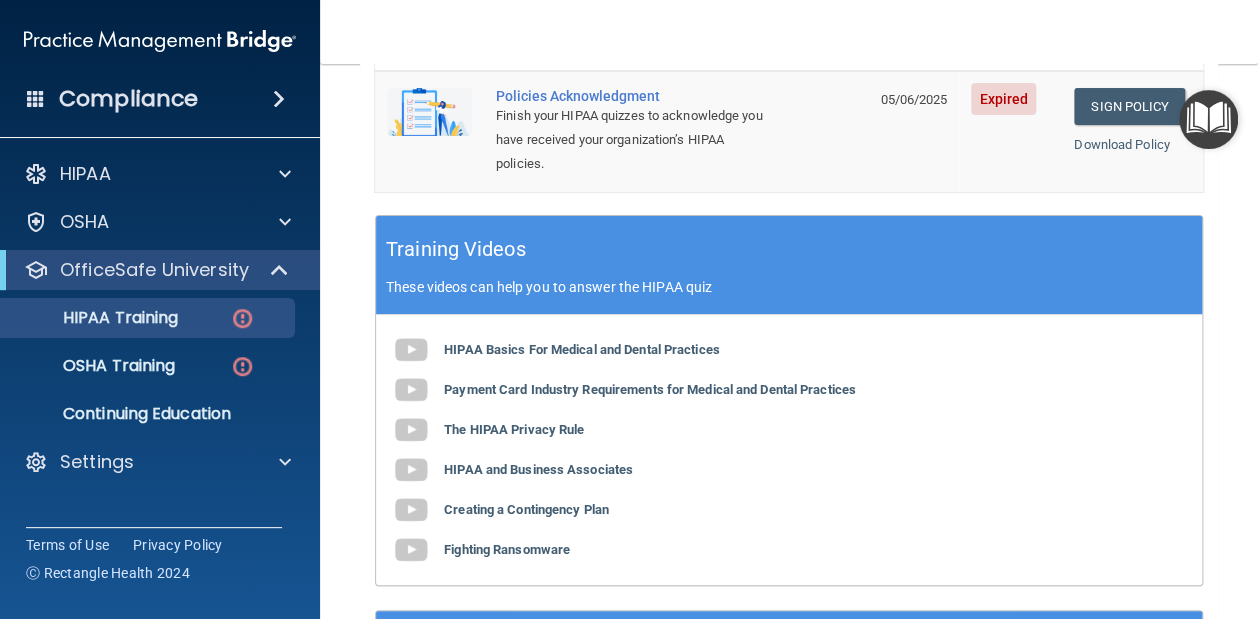scroll, scrollTop: 794, scrollLeft: 0, axis: vertical 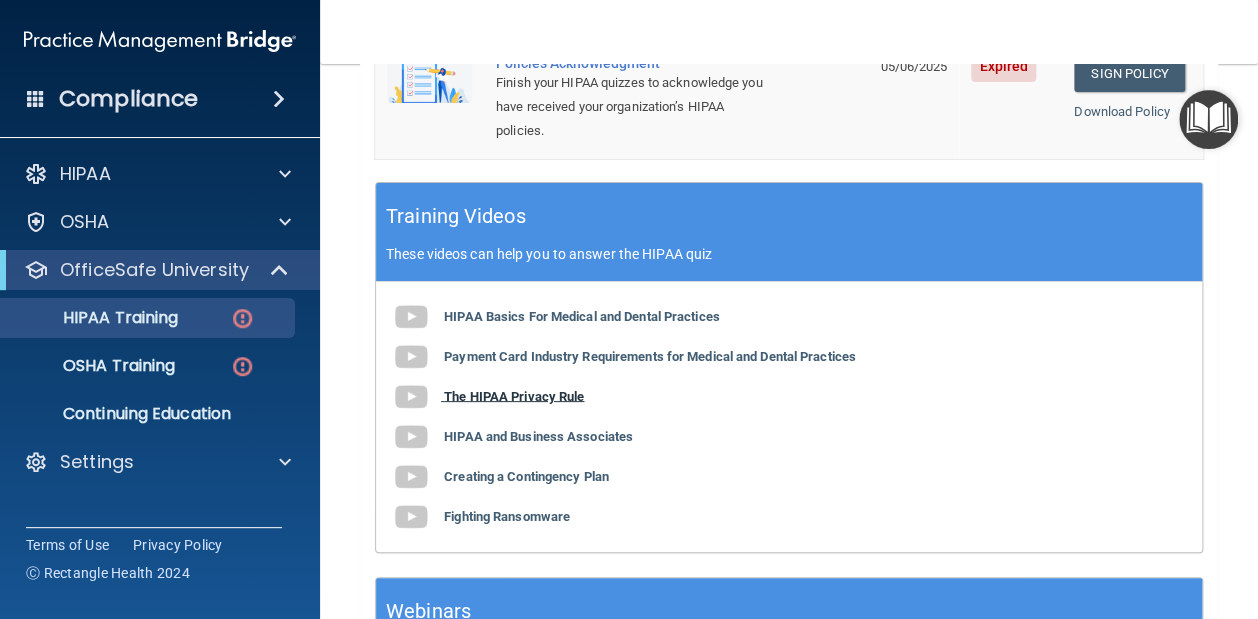 click on "The HIPAA Privacy Rule" at bounding box center (514, 395) 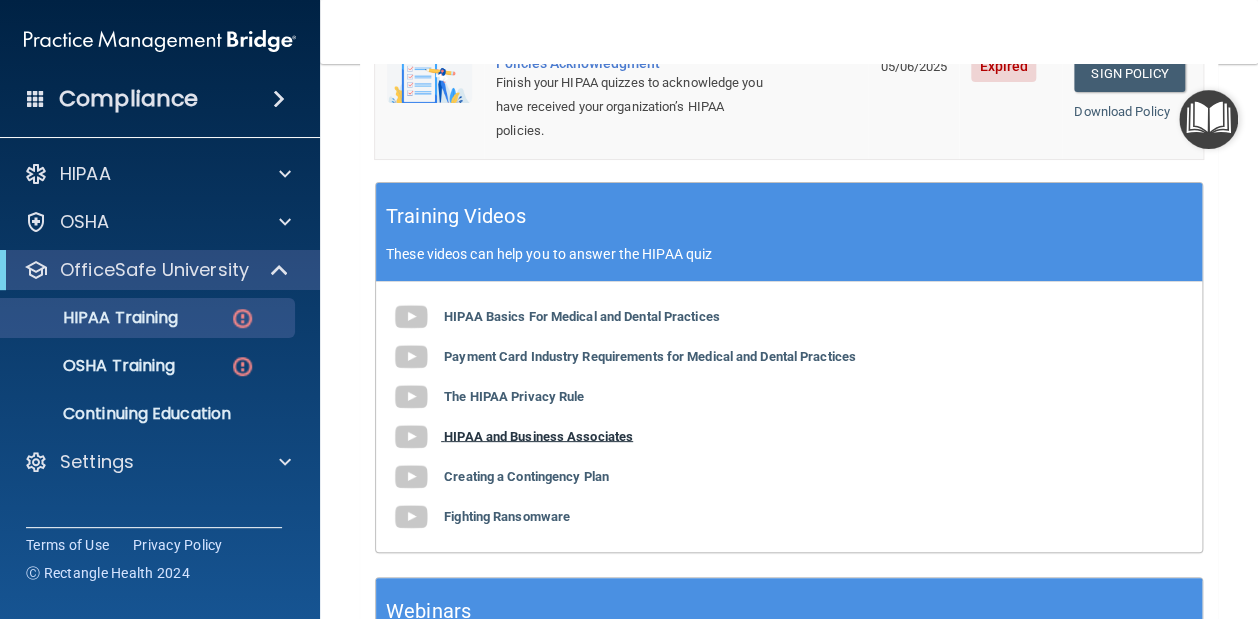 click on "HIPAA and Business Associates" at bounding box center [538, 435] 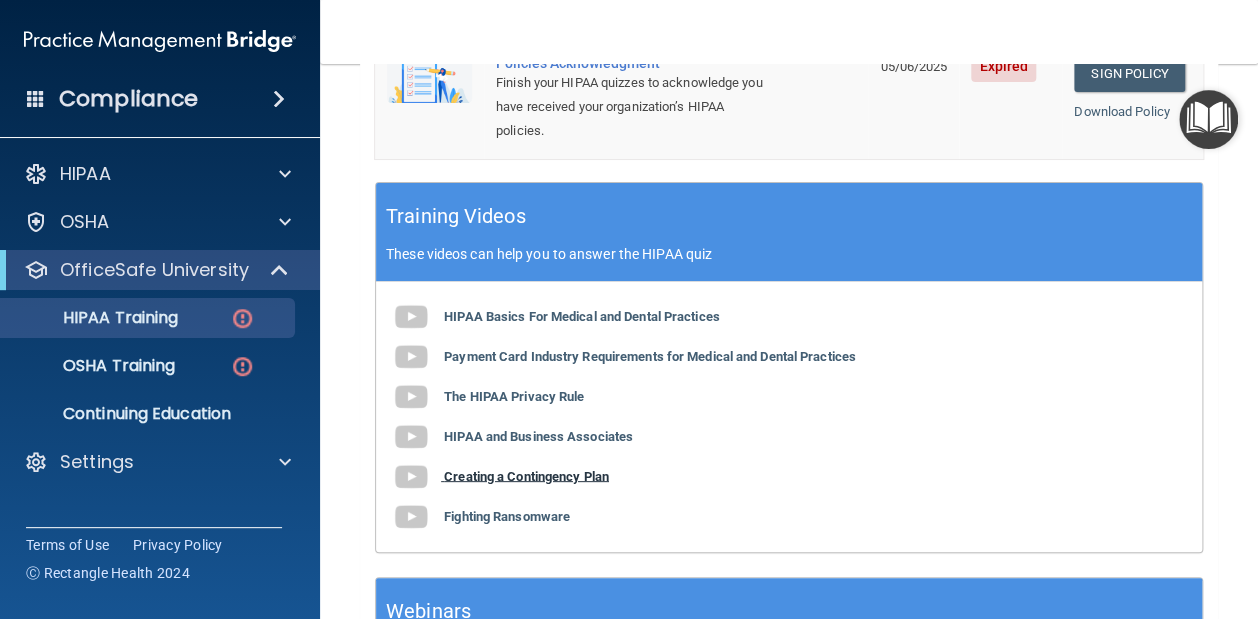 click on "Creating a Contingency Plan" at bounding box center (526, 475) 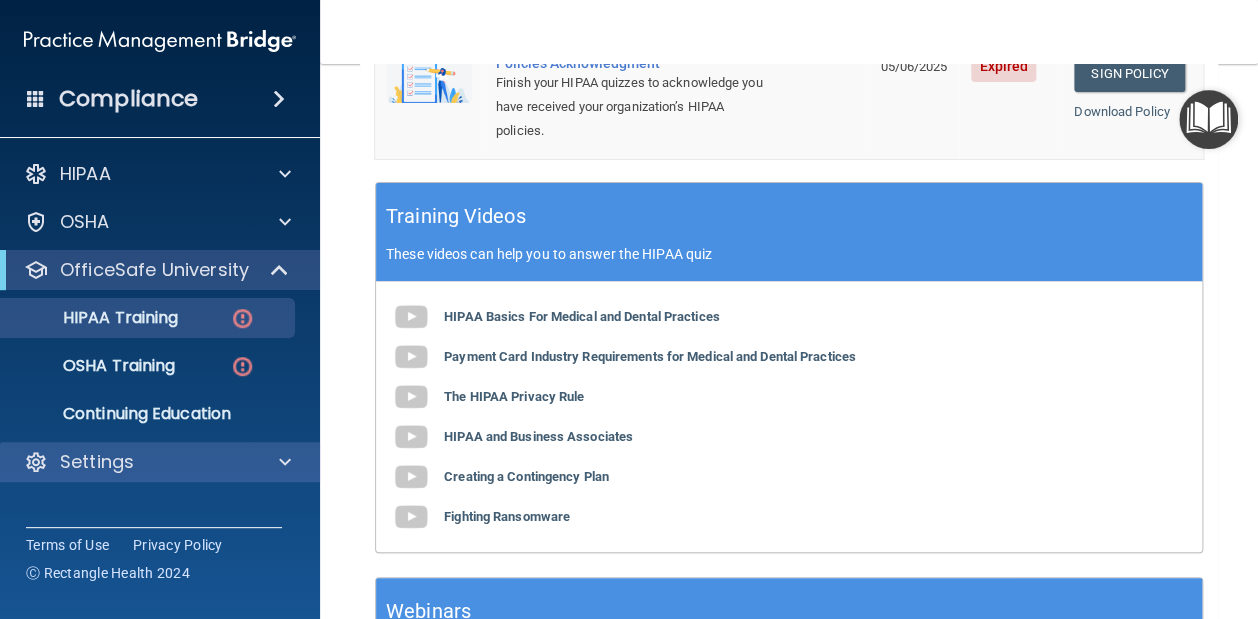 click on "Settings" at bounding box center [160, 462] 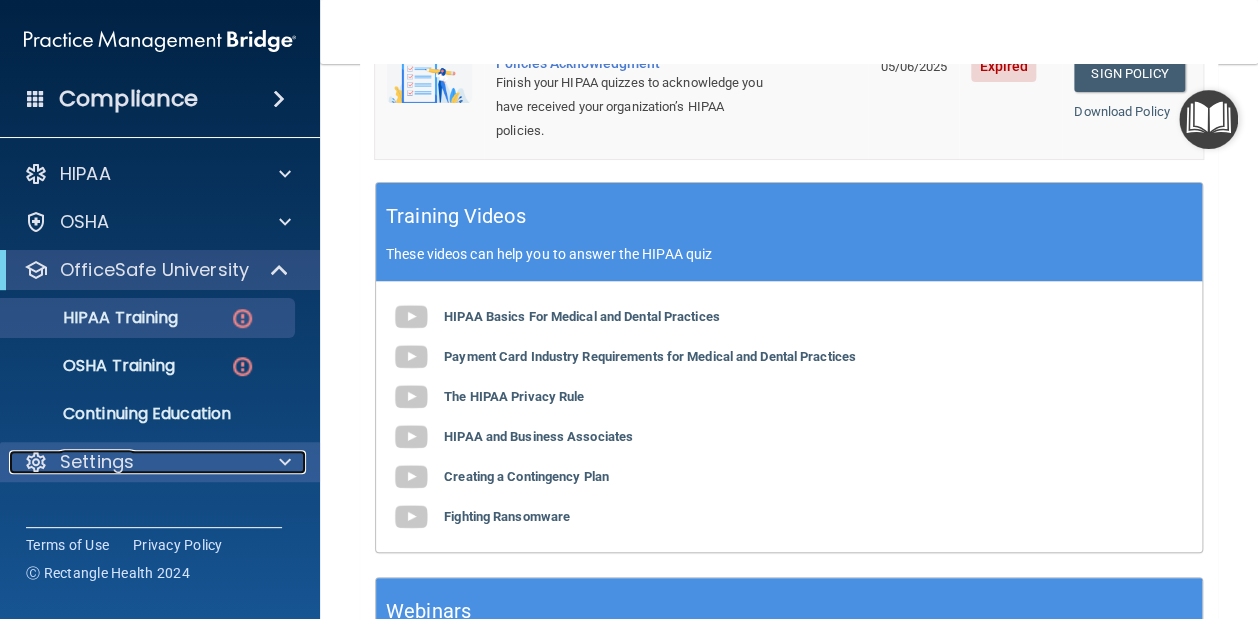 click at bounding box center [282, 462] 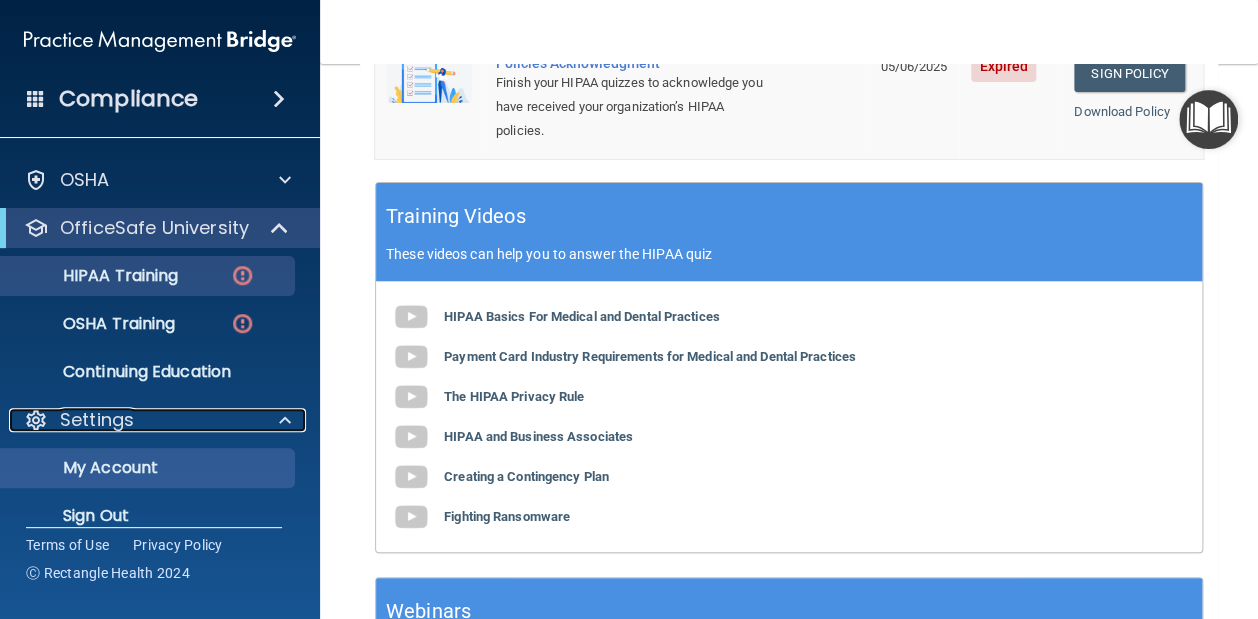 scroll, scrollTop: 66, scrollLeft: 0, axis: vertical 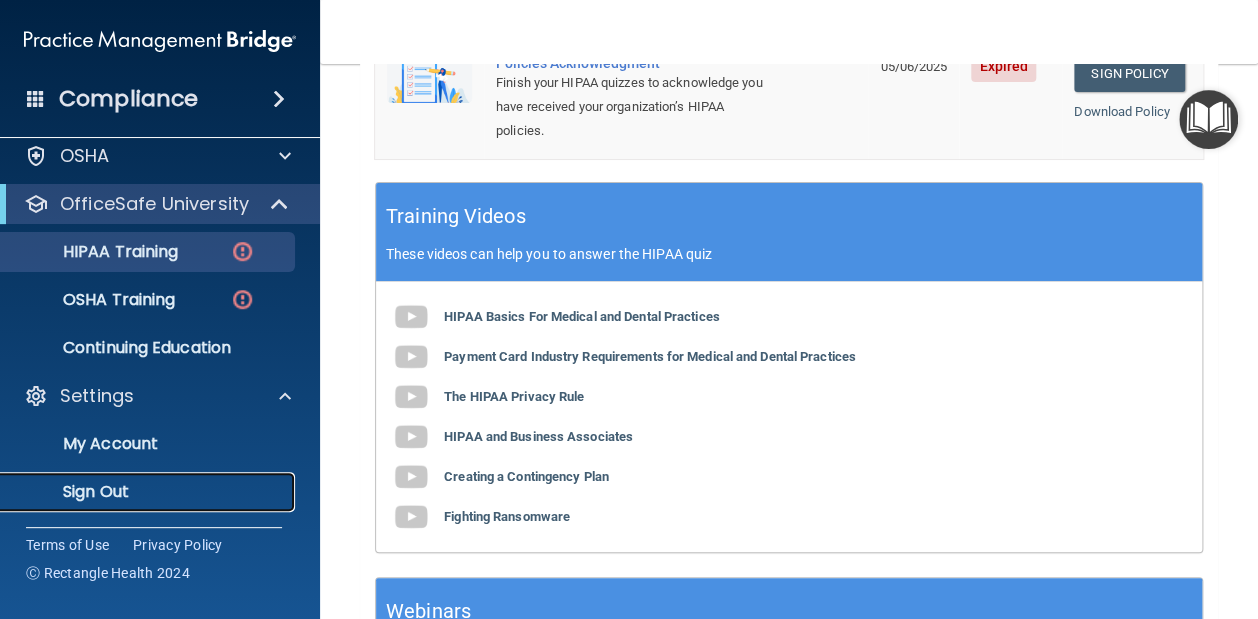 click on "Sign Out" at bounding box center [149, 492] 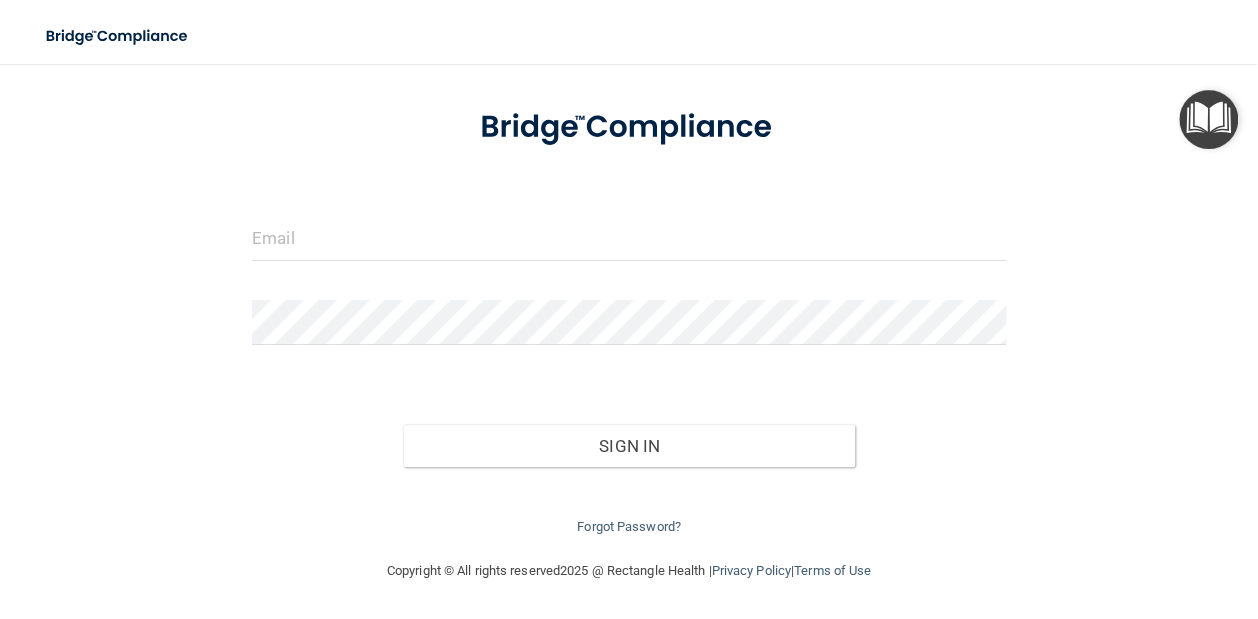 scroll, scrollTop: 96, scrollLeft: 0, axis: vertical 